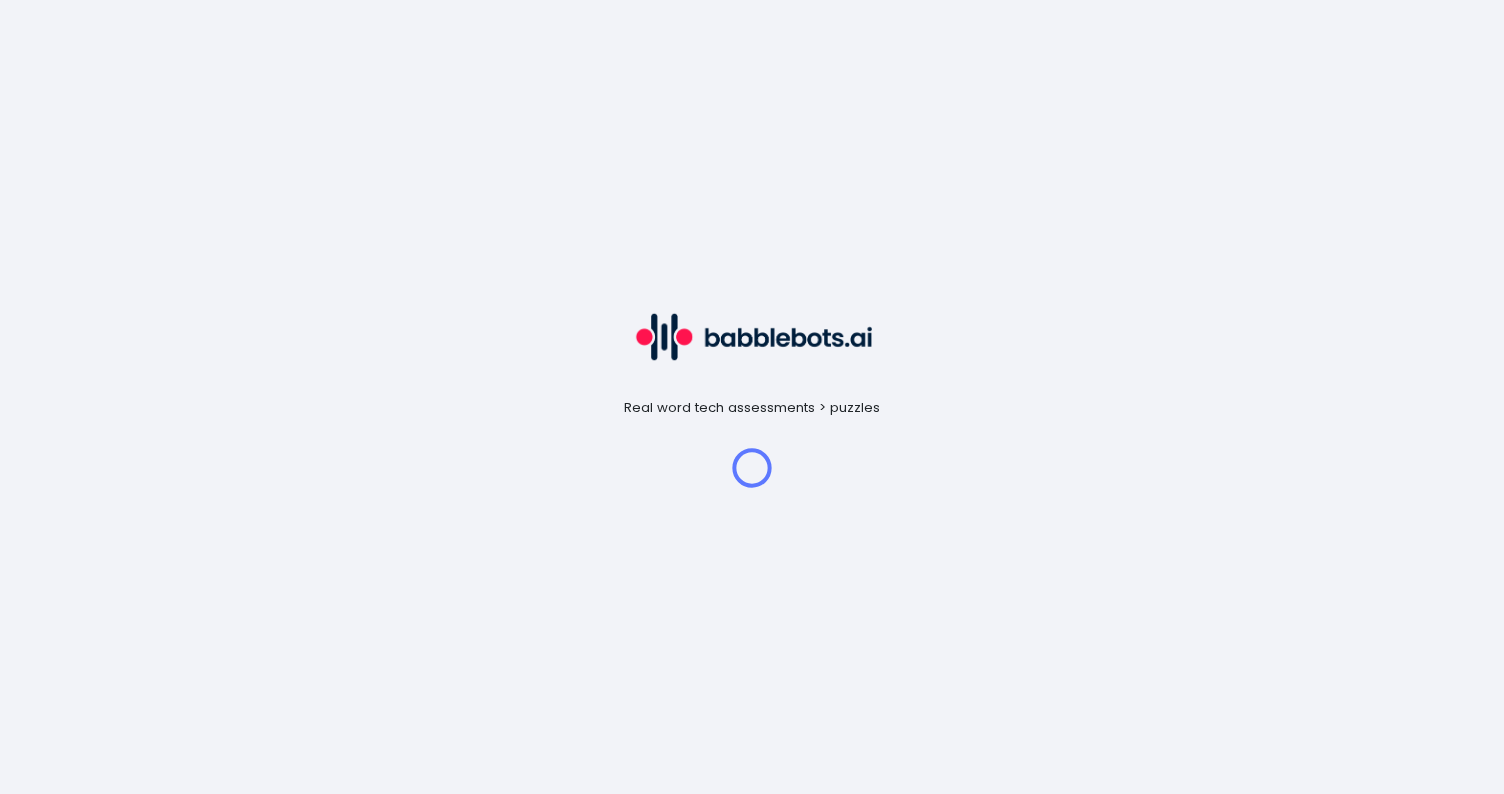 scroll, scrollTop: 0, scrollLeft: 0, axis: both 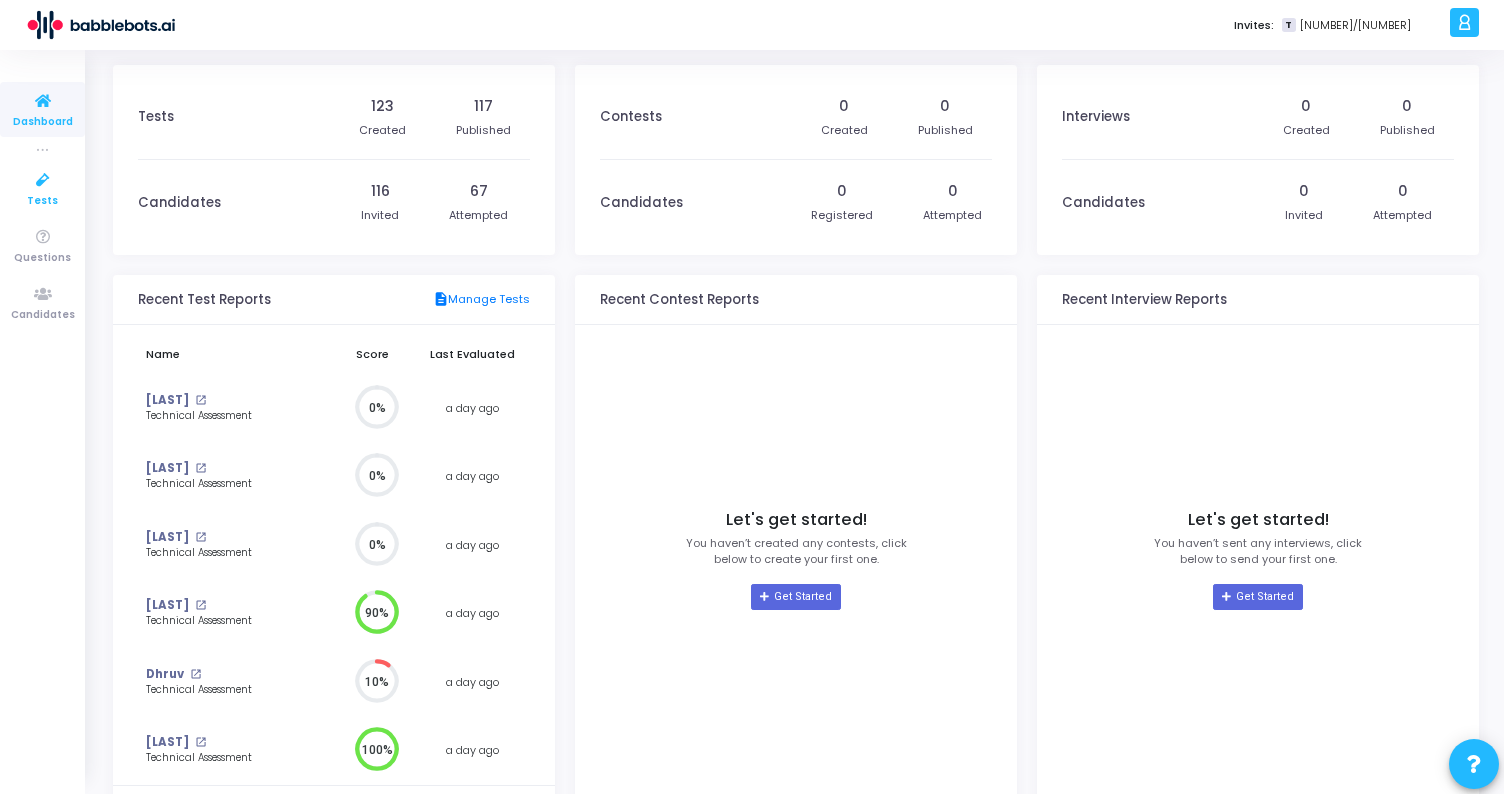 click on "Tests" at bounding box center (42, 201) 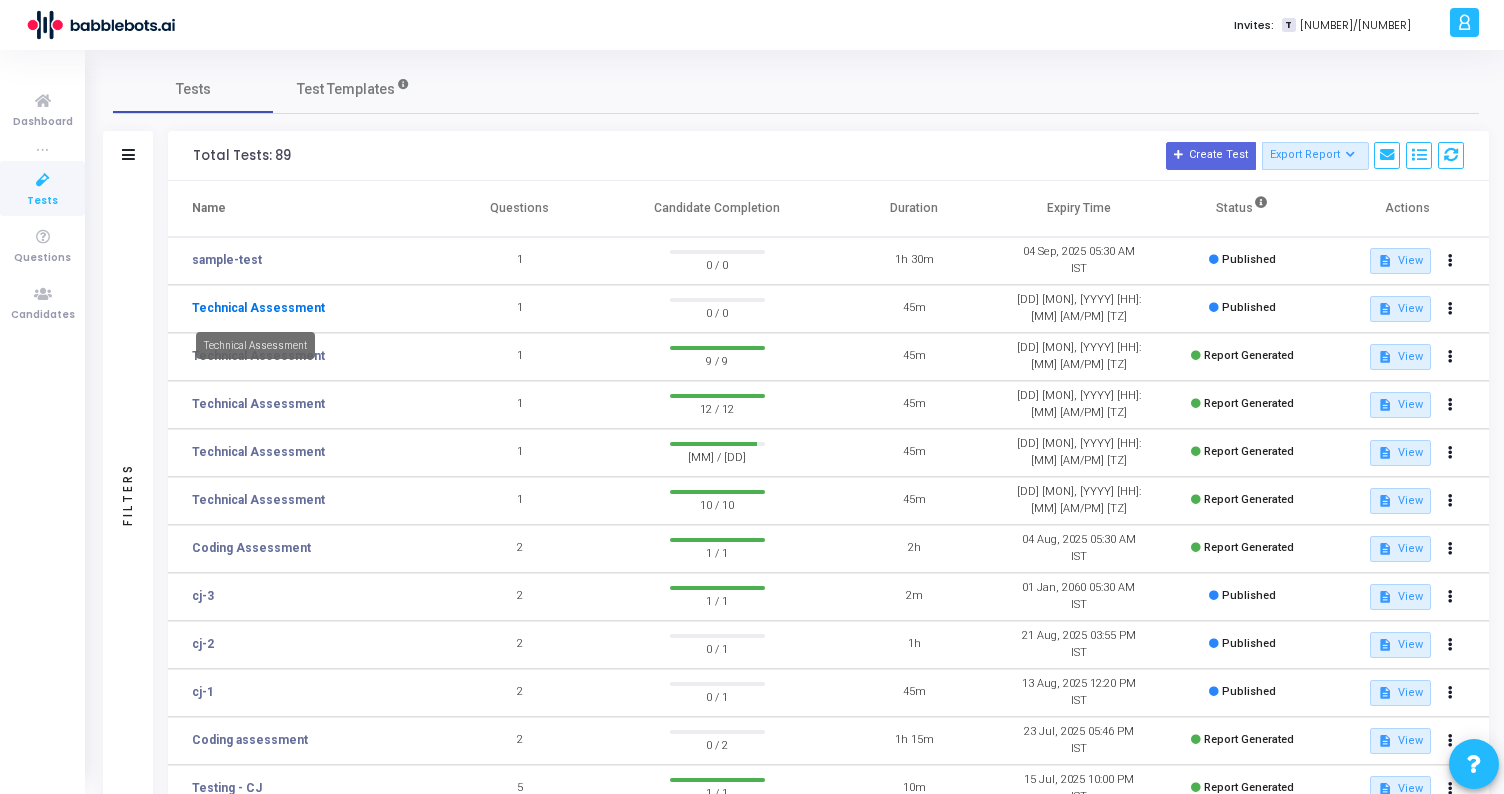 click on "Technical Assessment" 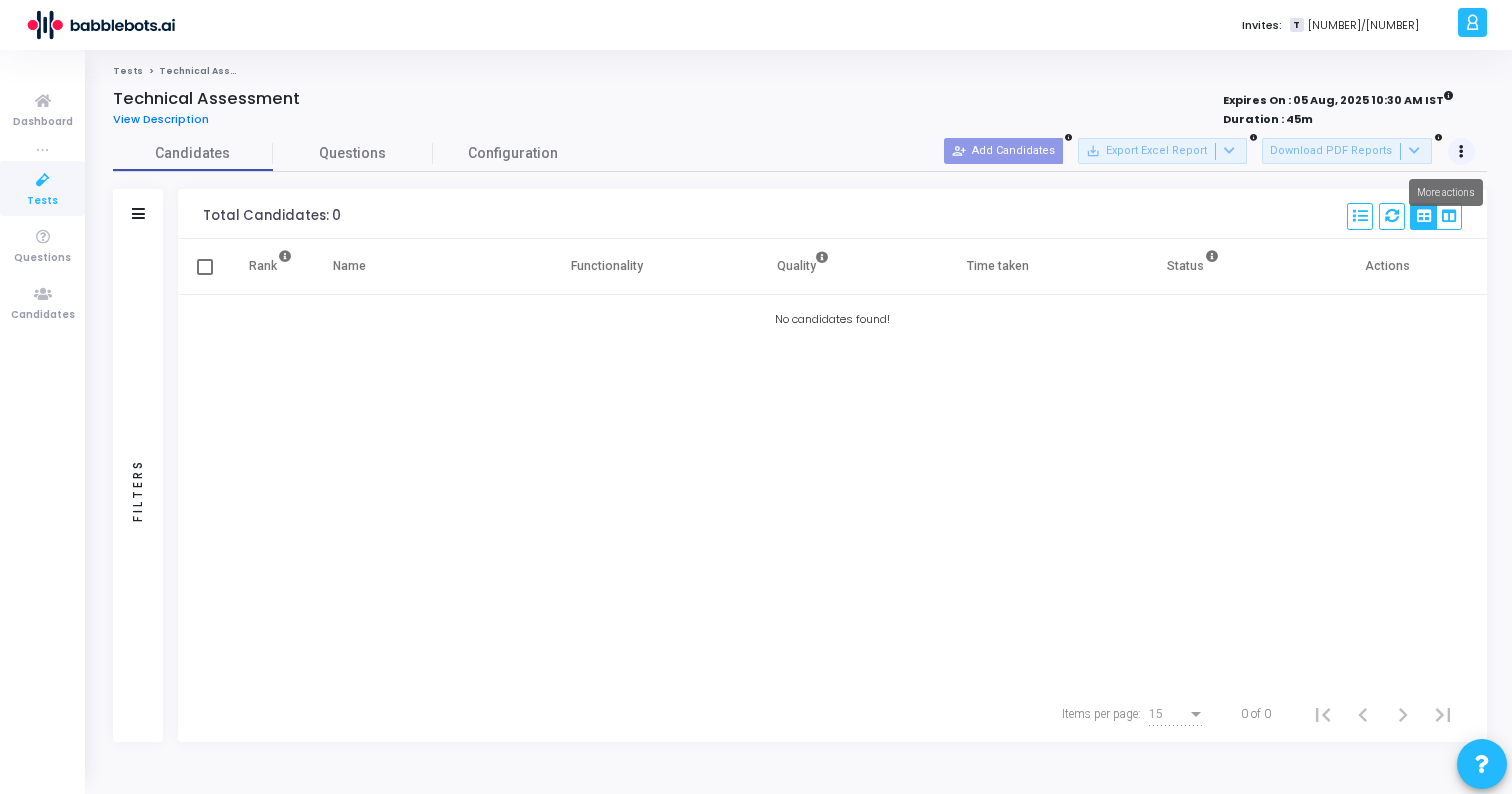 click at bounding box center [1462, 152] 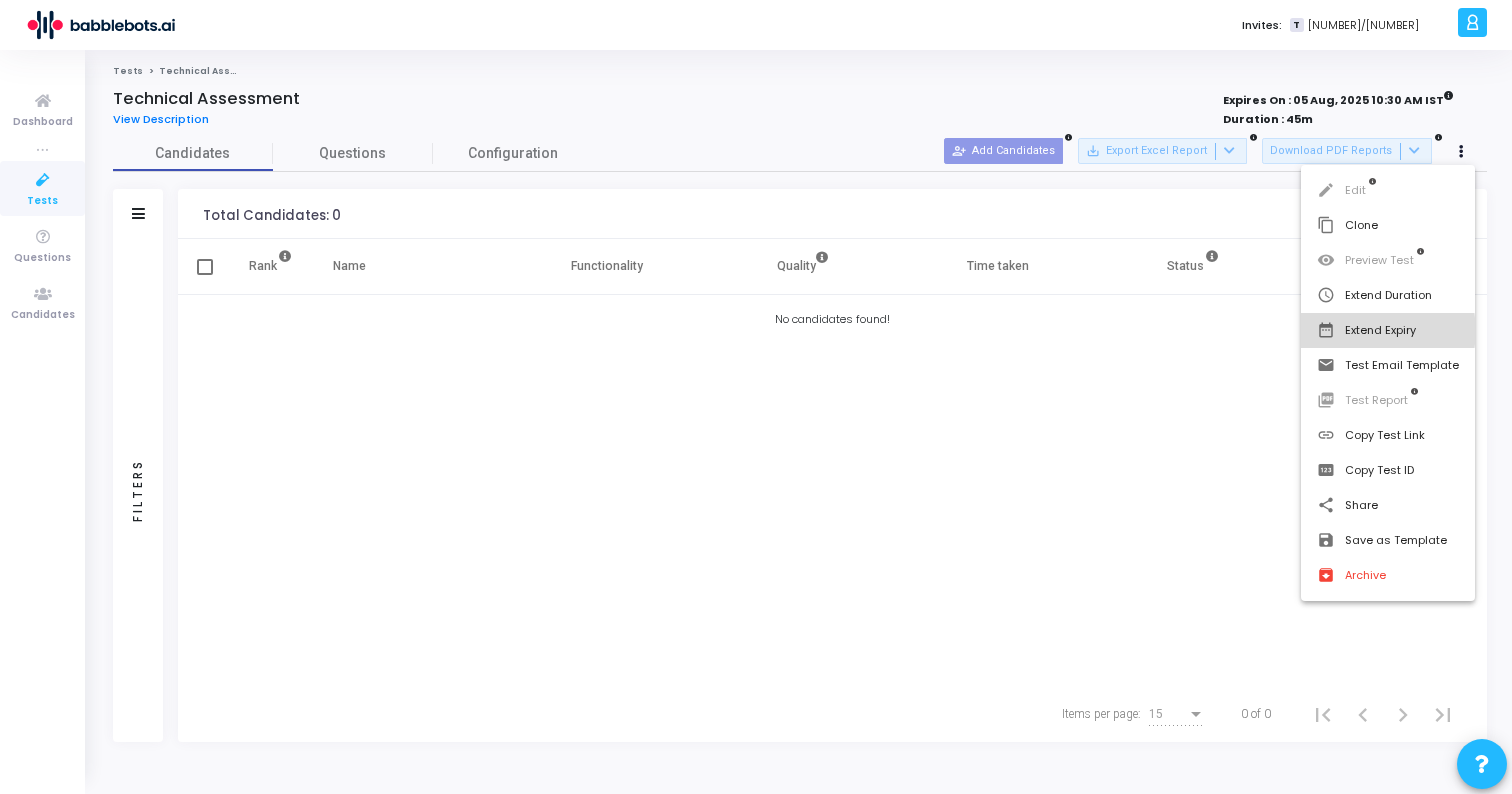click on "date_range  Extend Expiry" at bounding box center [1388, 330] 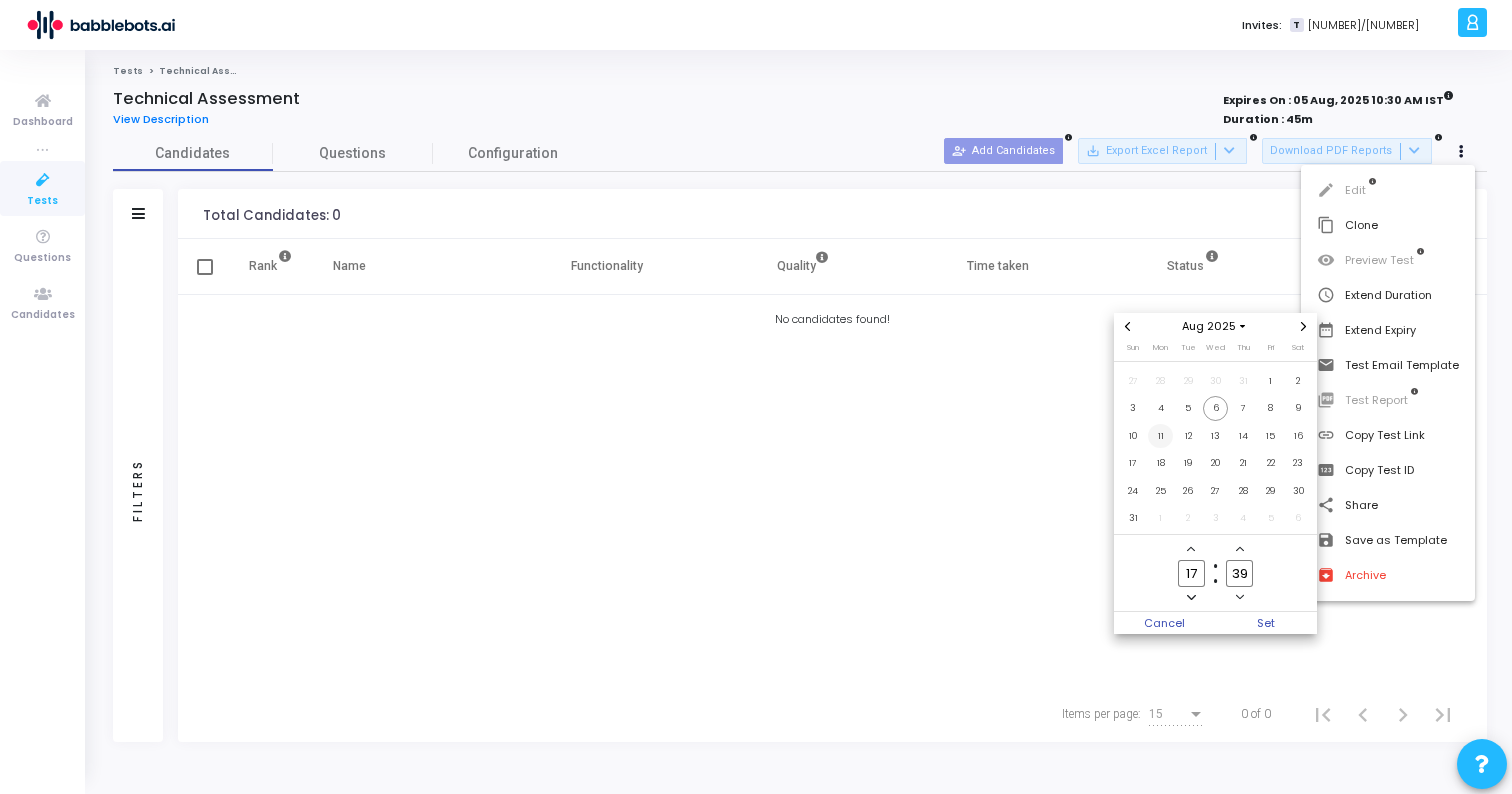 click on "11" at bounding box center [1160, 436] 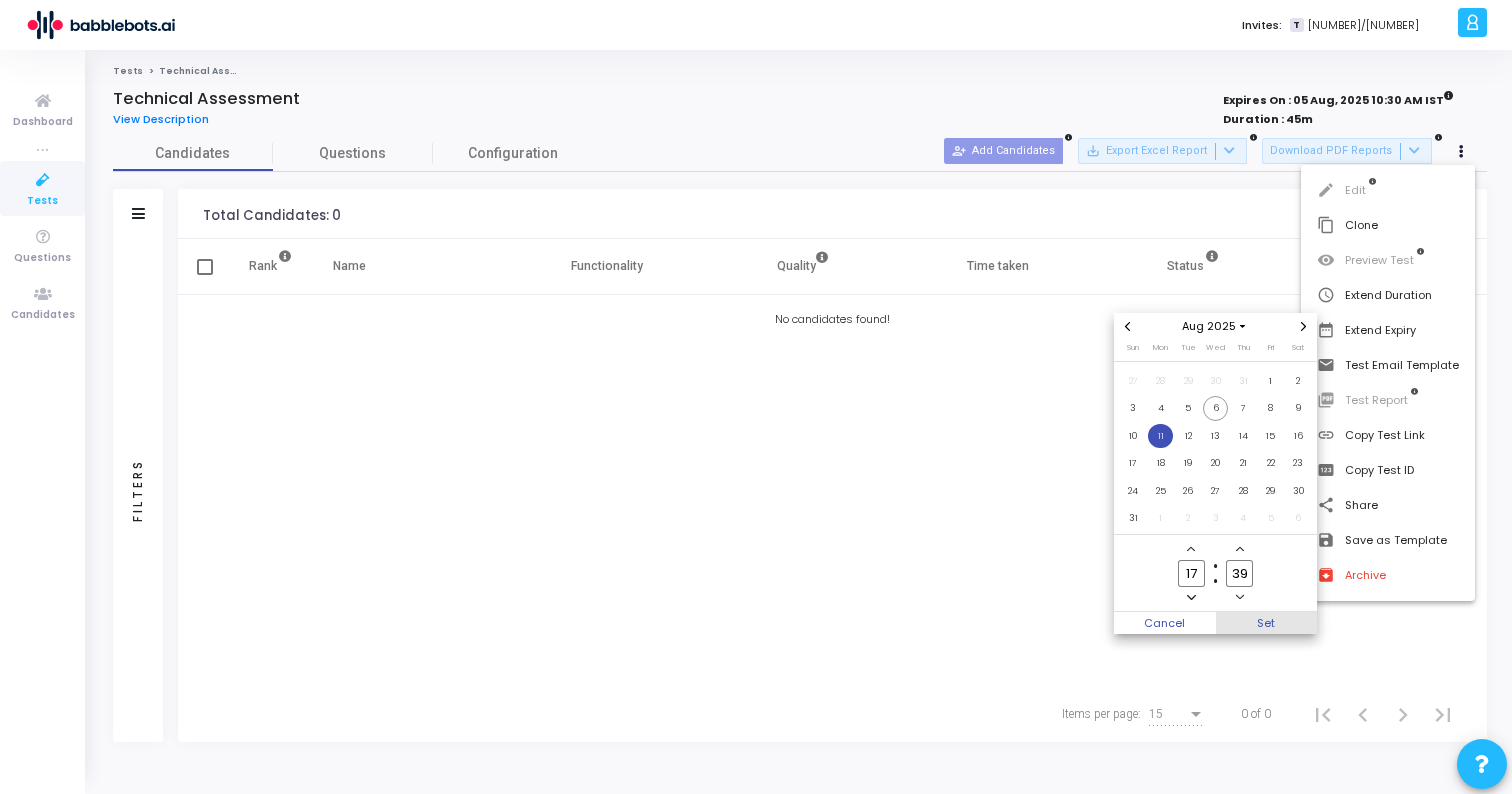 click on "Set" at bounding box center (1267, 623) 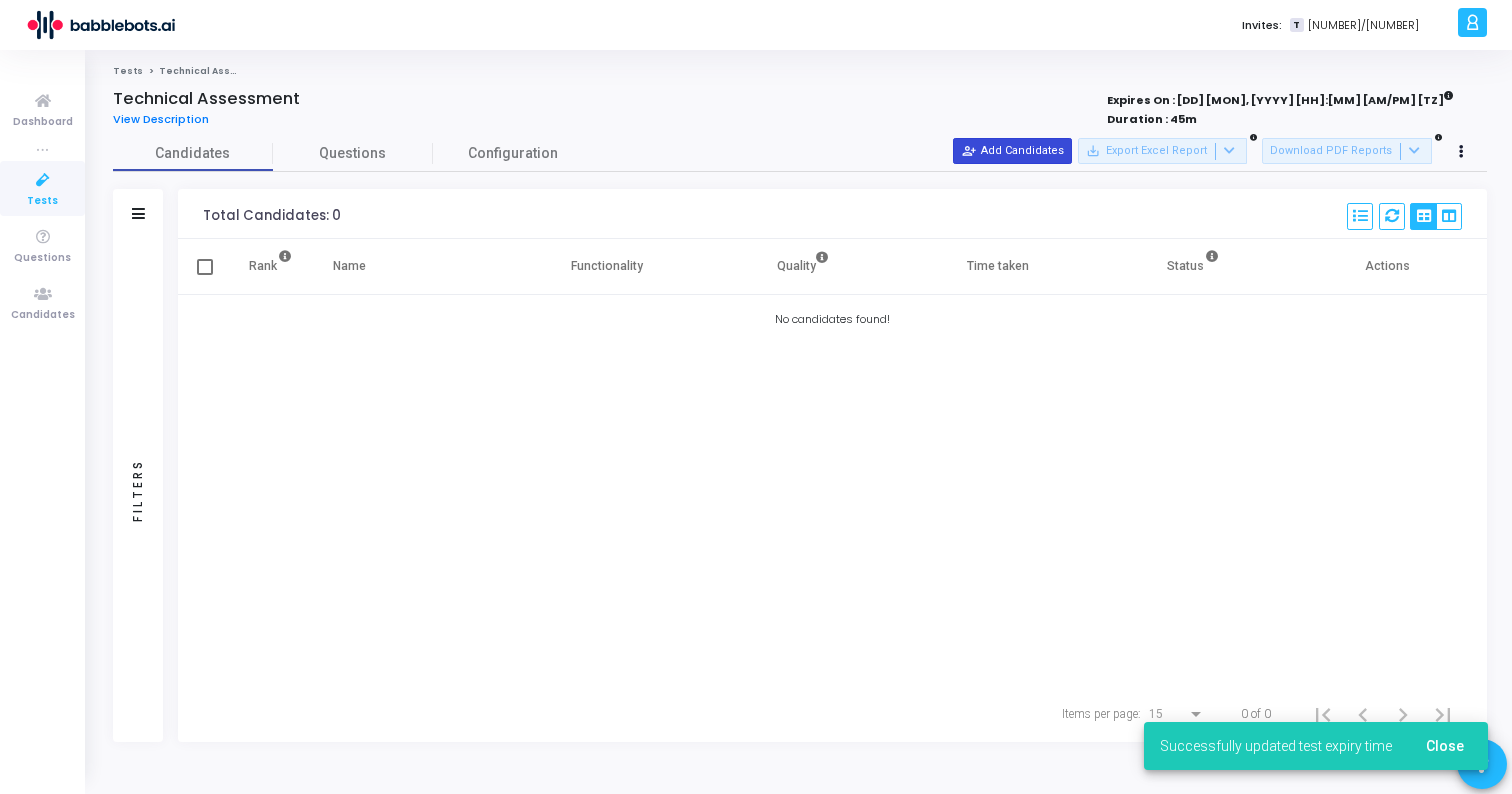 click on "person_add_alt  Add Candidates" at bounding box center [1012, 151] 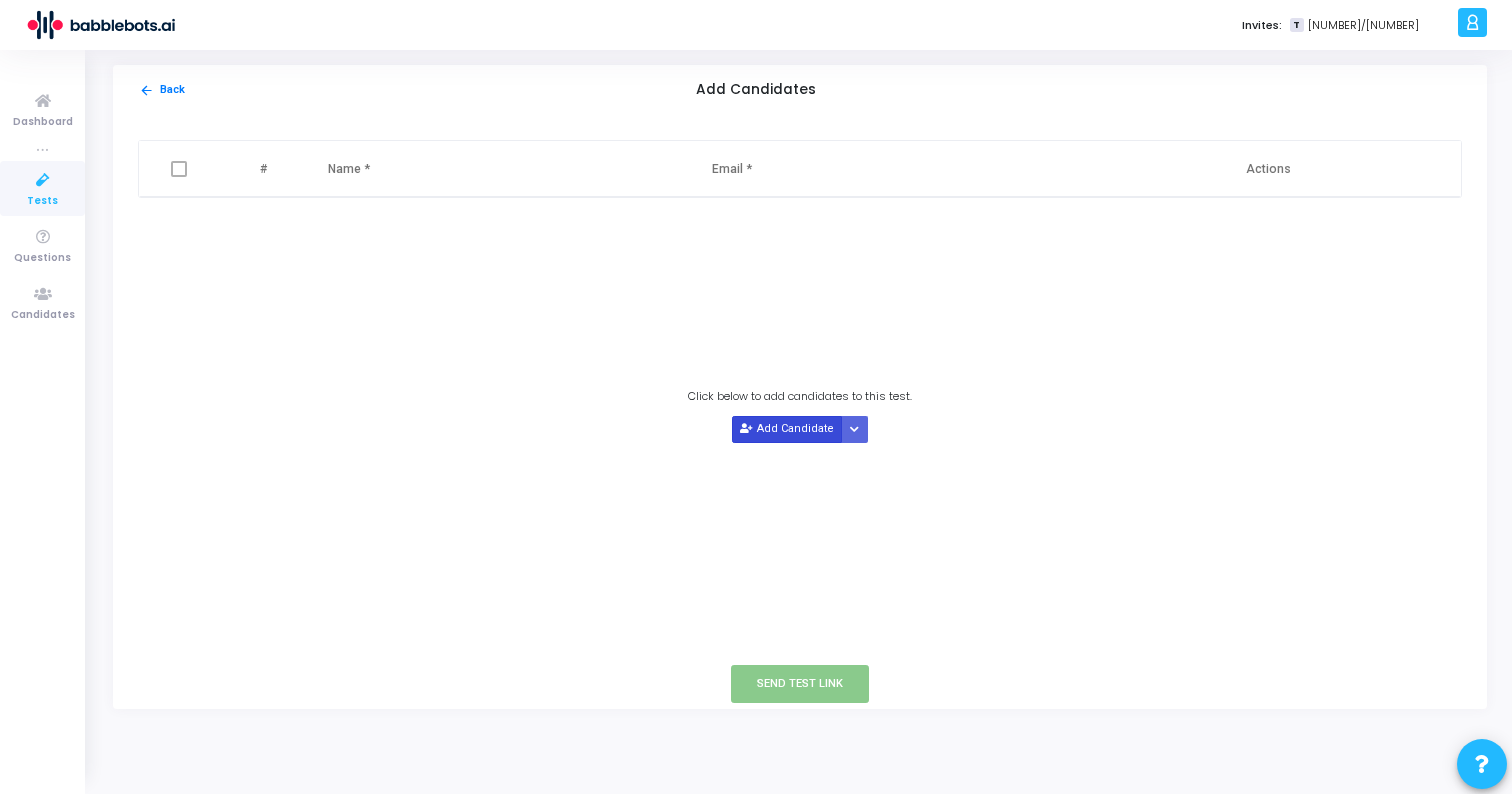 click on "Add Candidate" at bounding box center [787, 429] 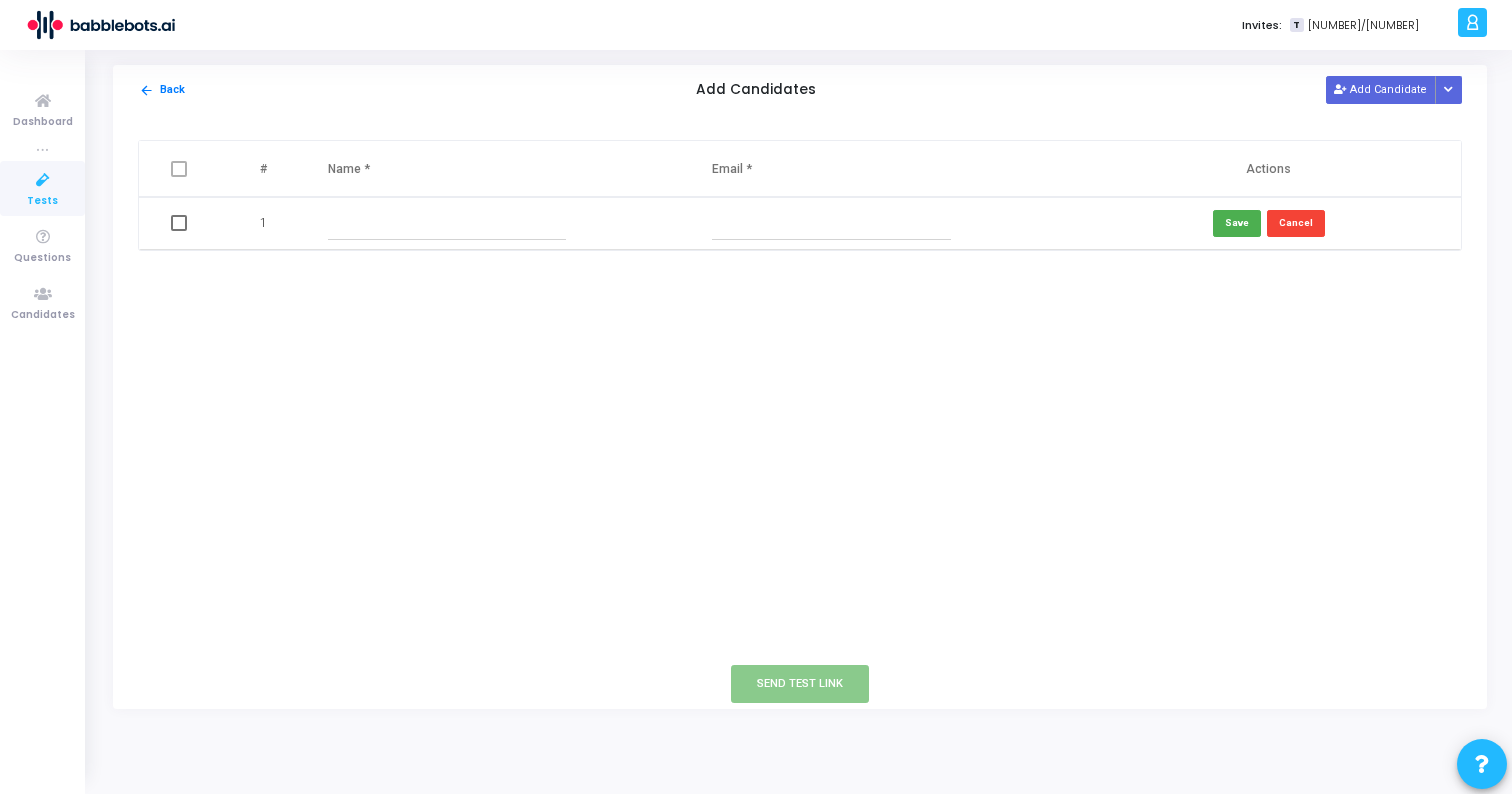 click at bounding box center [447, 223] 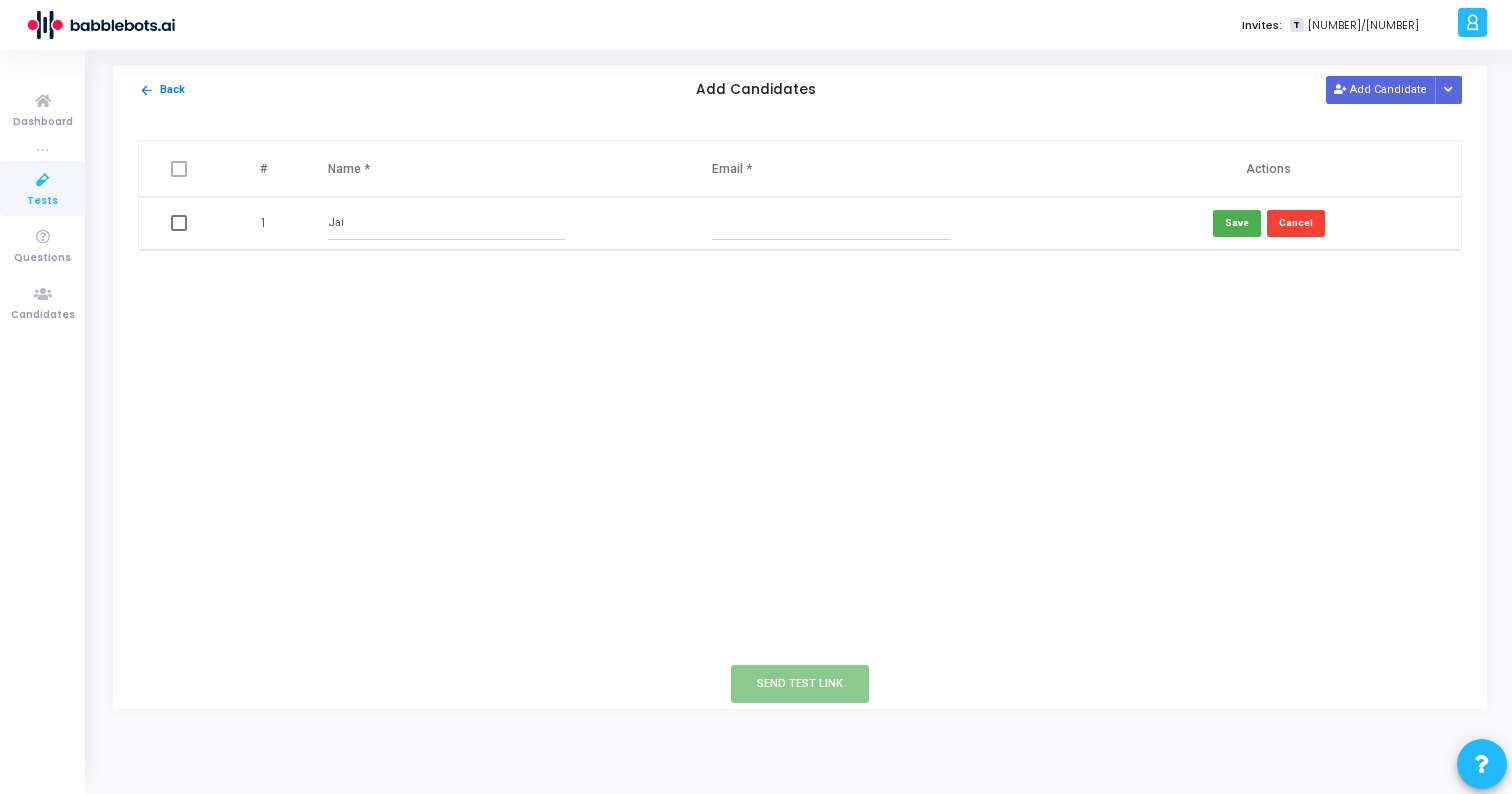 type on "Jai" 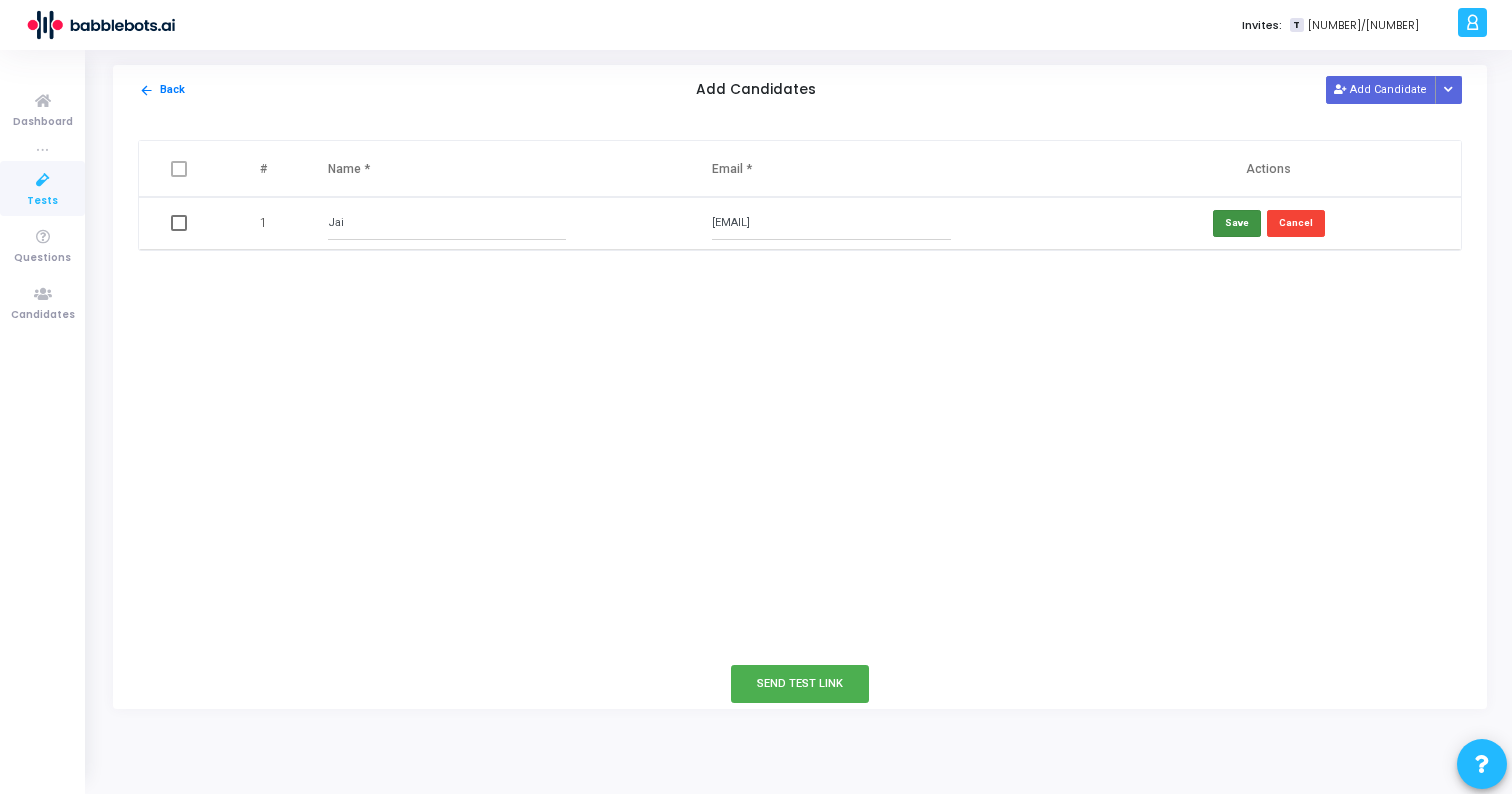 type on "[EMAIL]" 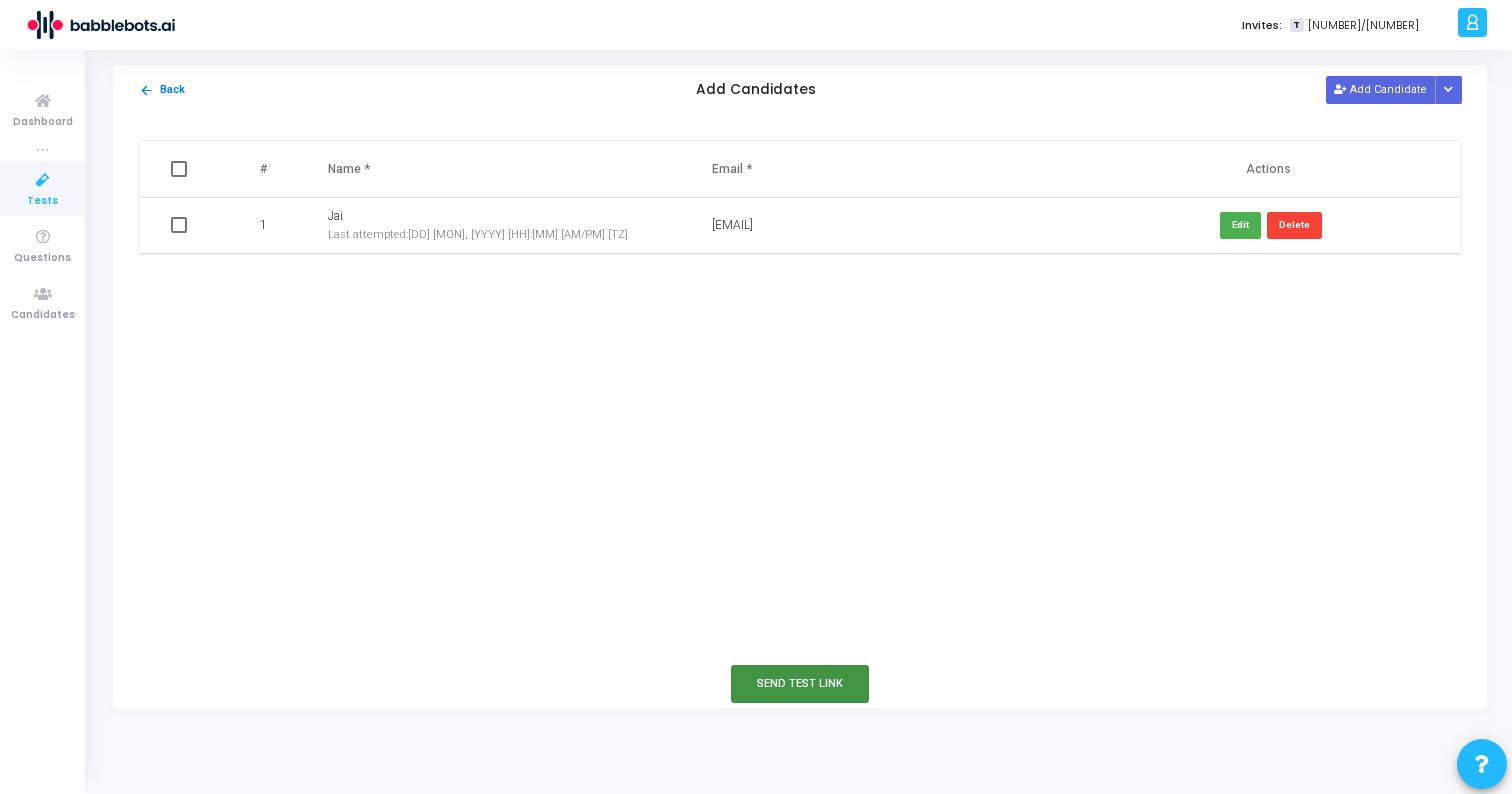 click on "Send Test Link" at bounding box center [800, 683] 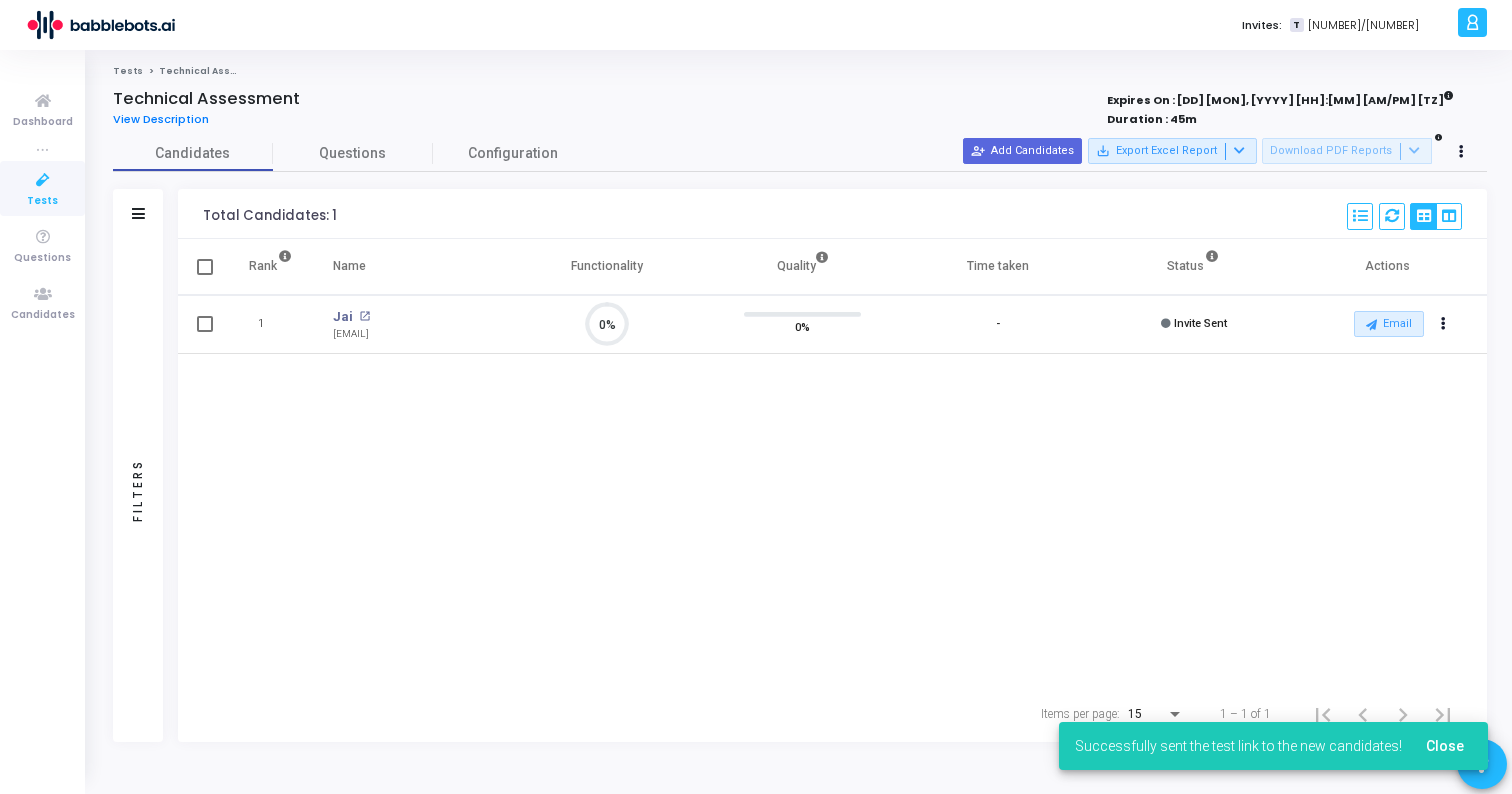 scroll, scrollTop: 9, scrollLeft: 9, axis: both 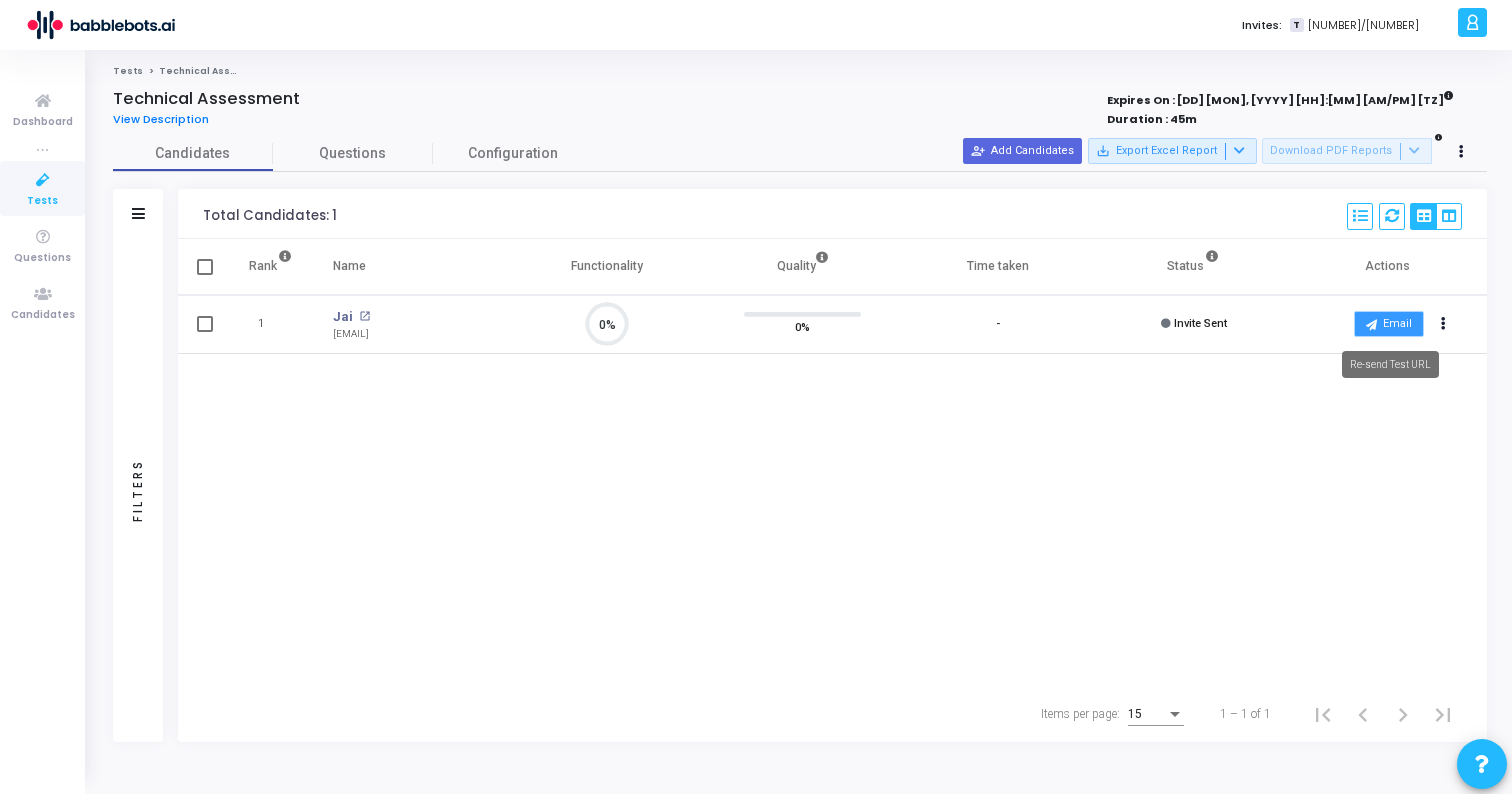 click at bounding box center (1371, 324) 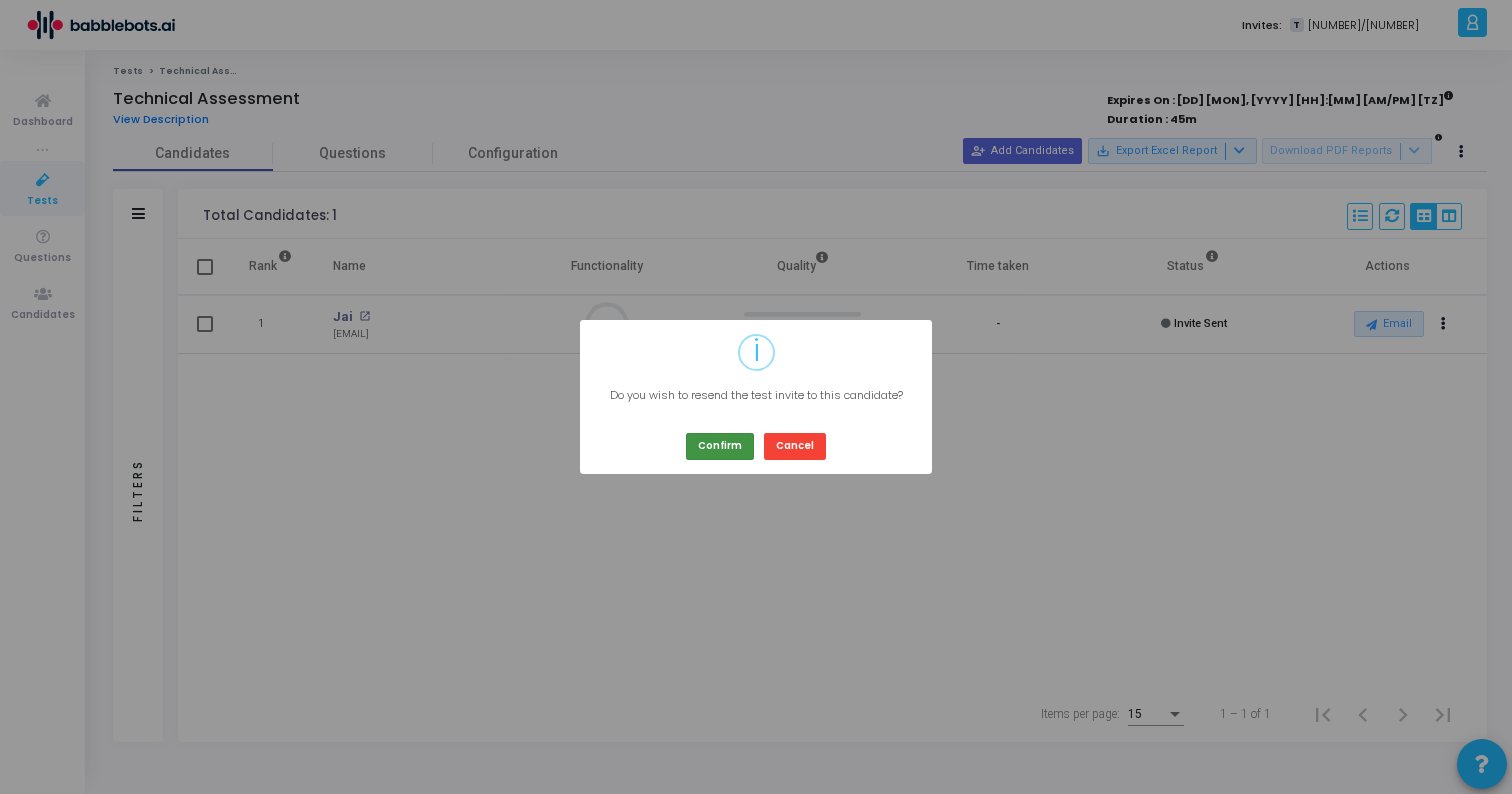 click on "Confirm" at bounding box center [720, 446] 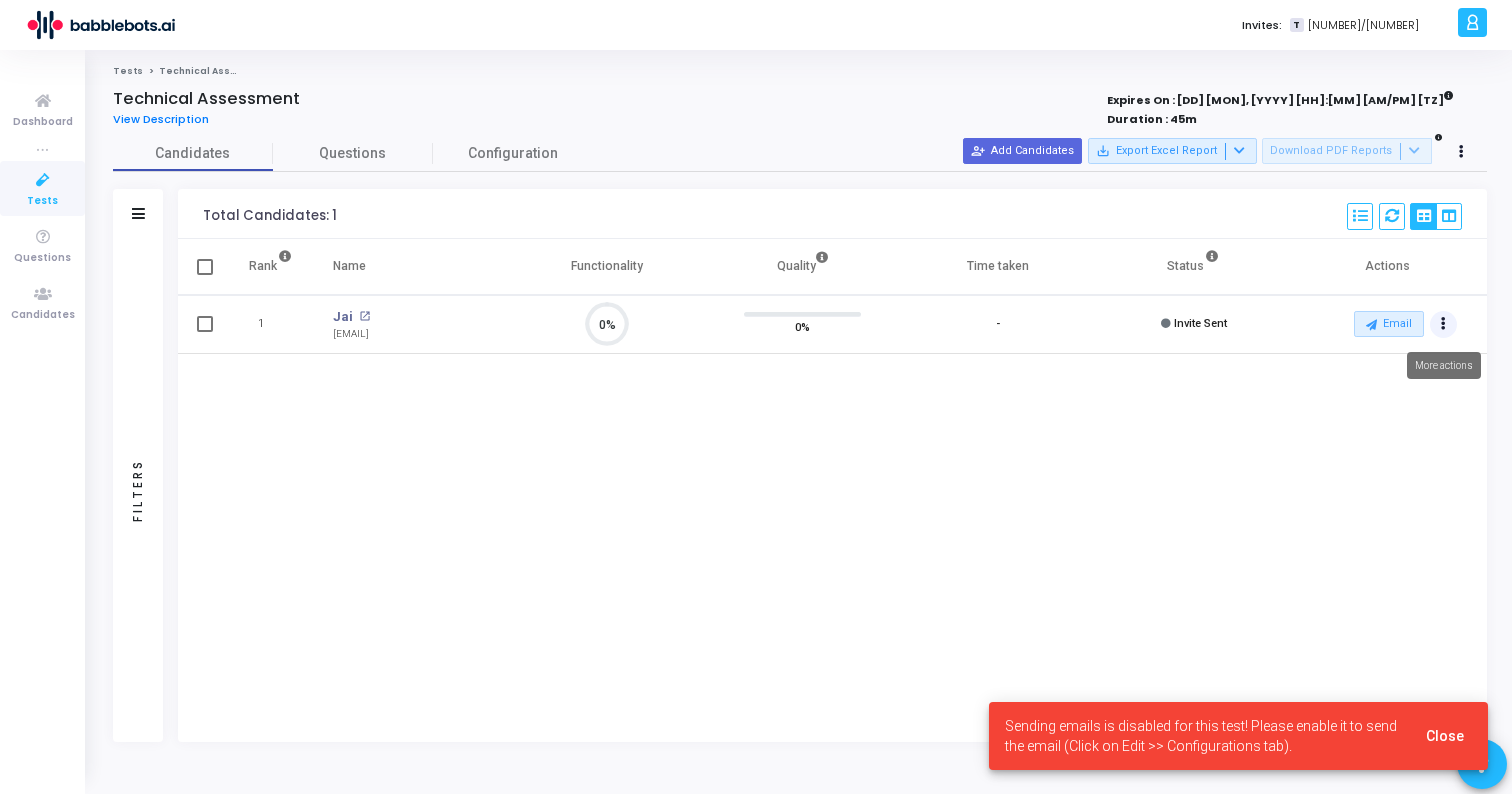 click at bounding box center [1444, 325] 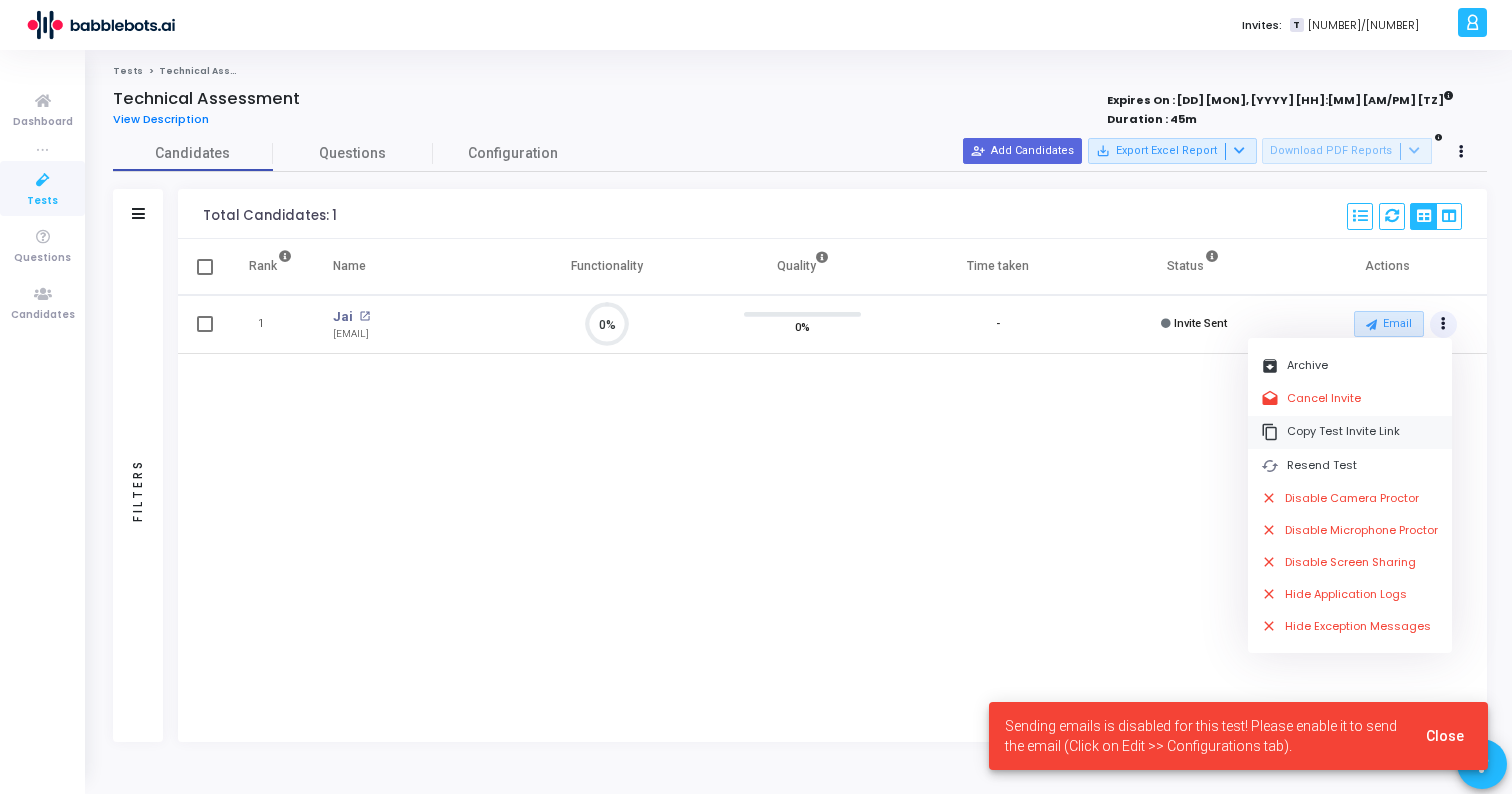 click on "content_copy  Copy Test Invite Link" at bounding box center [1350, 432] 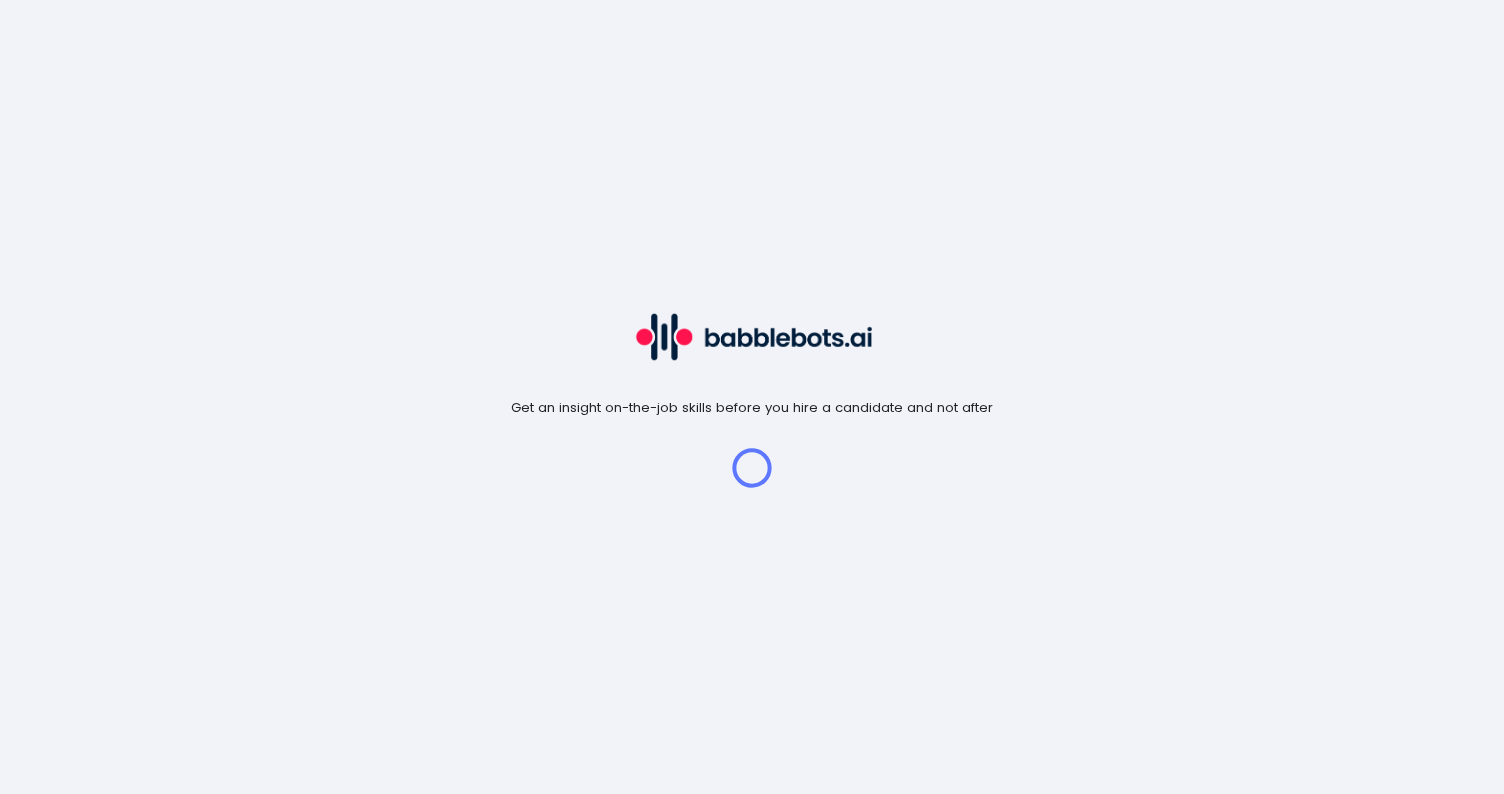scroll, scrollTop: 0, scrollLeft: 0, axis: both 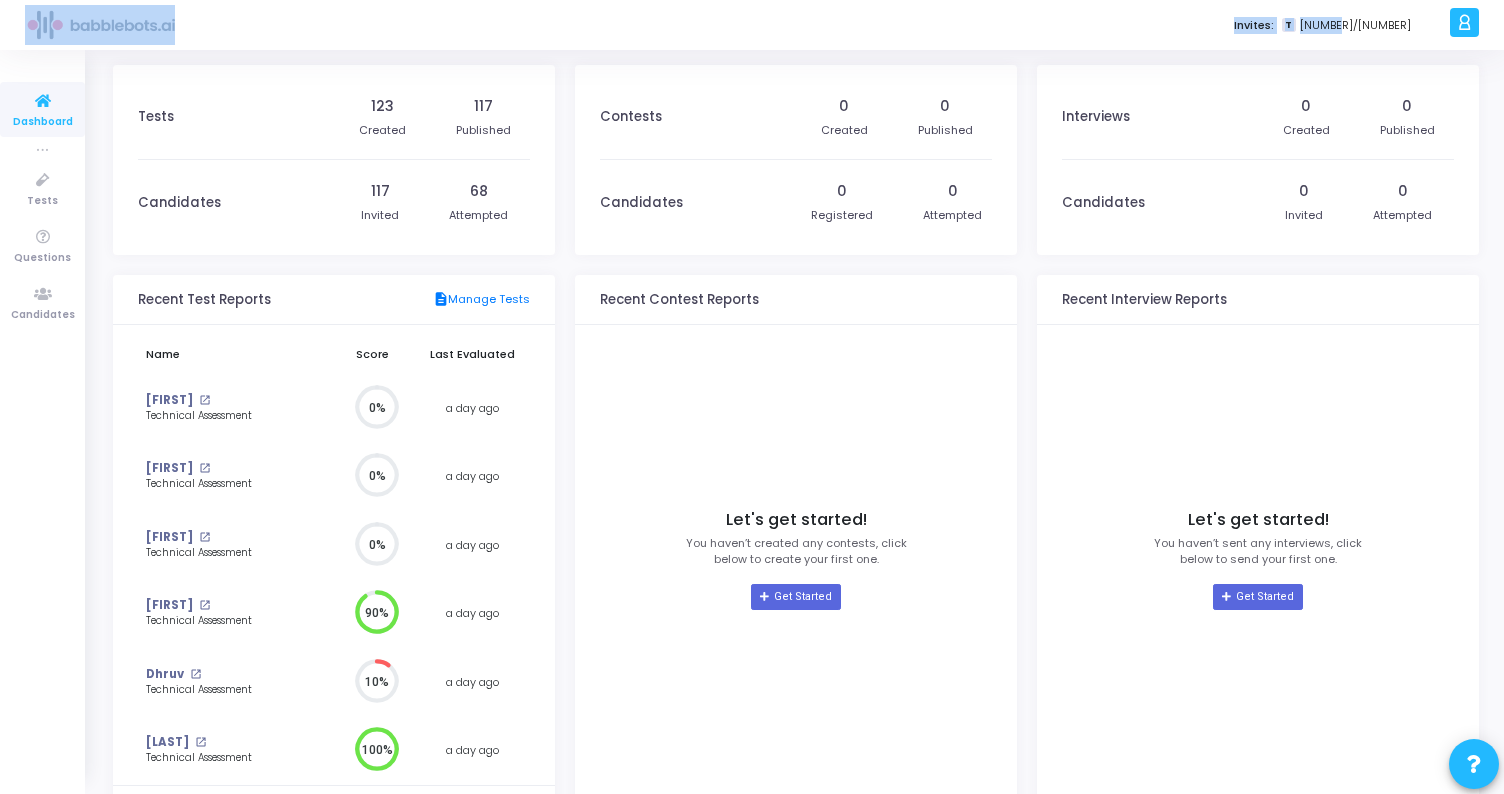 drag, startPoint x: 204, startPoint y: 34, endPoint x: 50, endPoint y: 29, distance: 154.08115 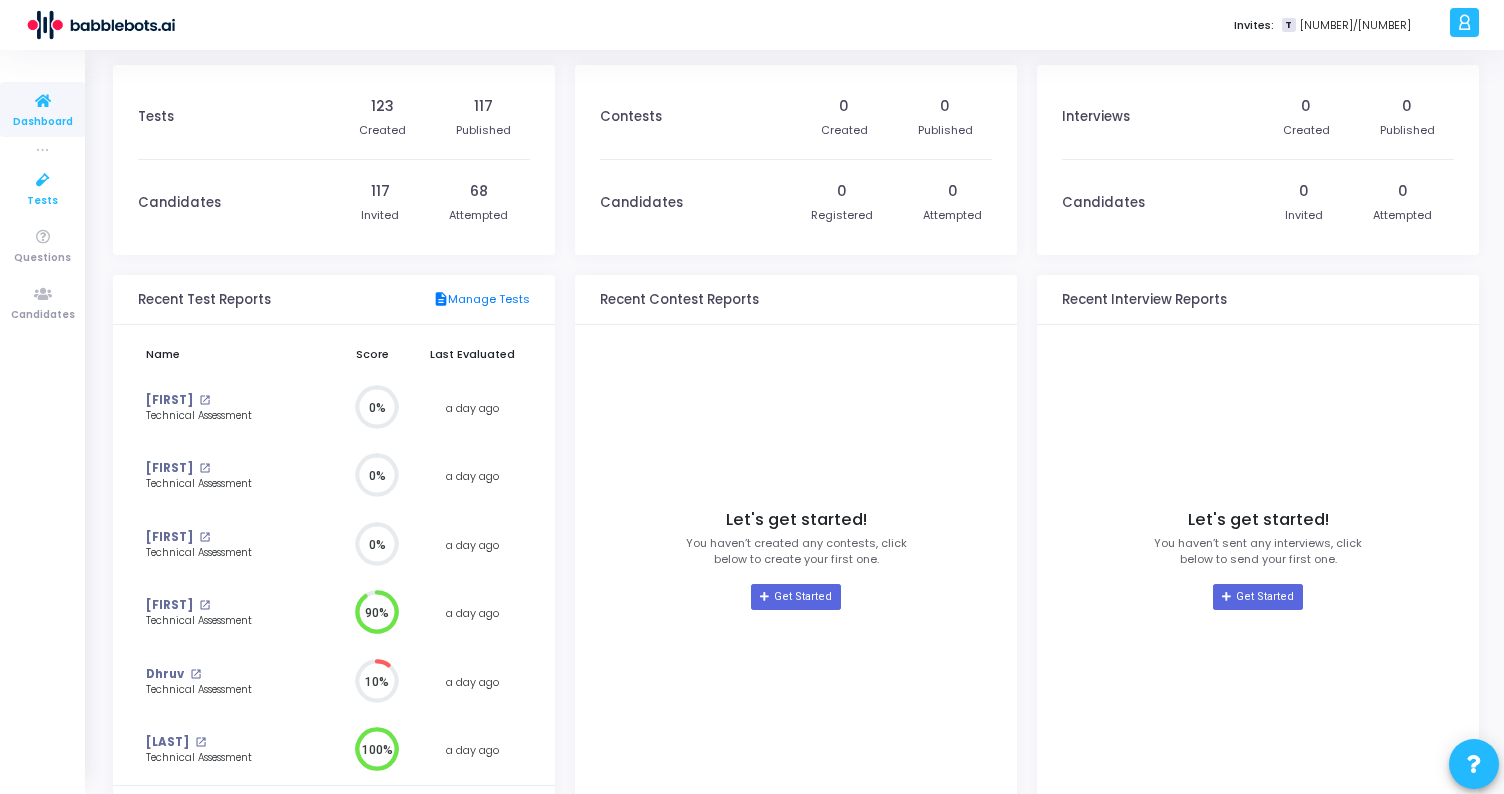 click at bounding box center [43, 180] 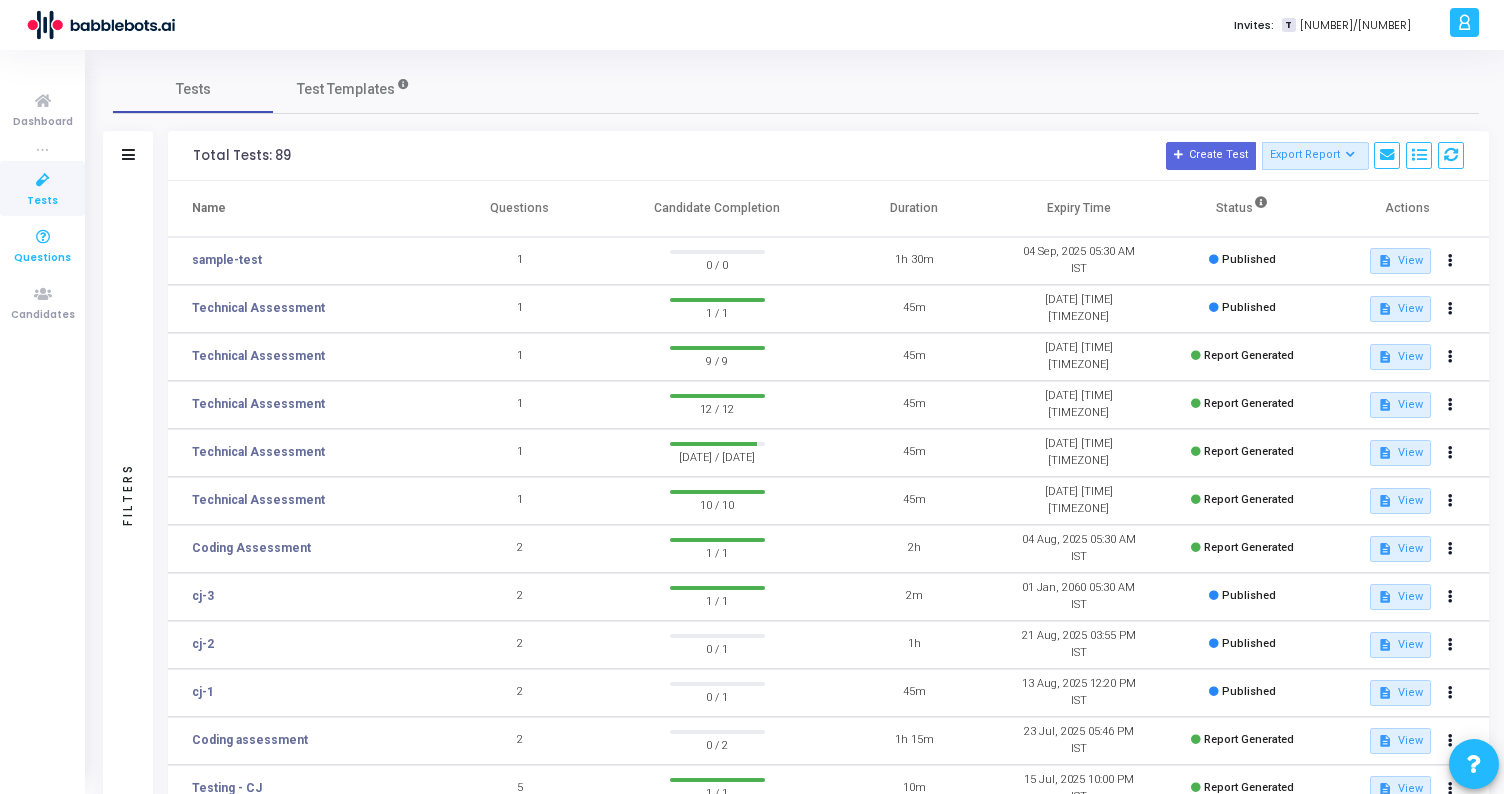click at bounding box center [43, 237] 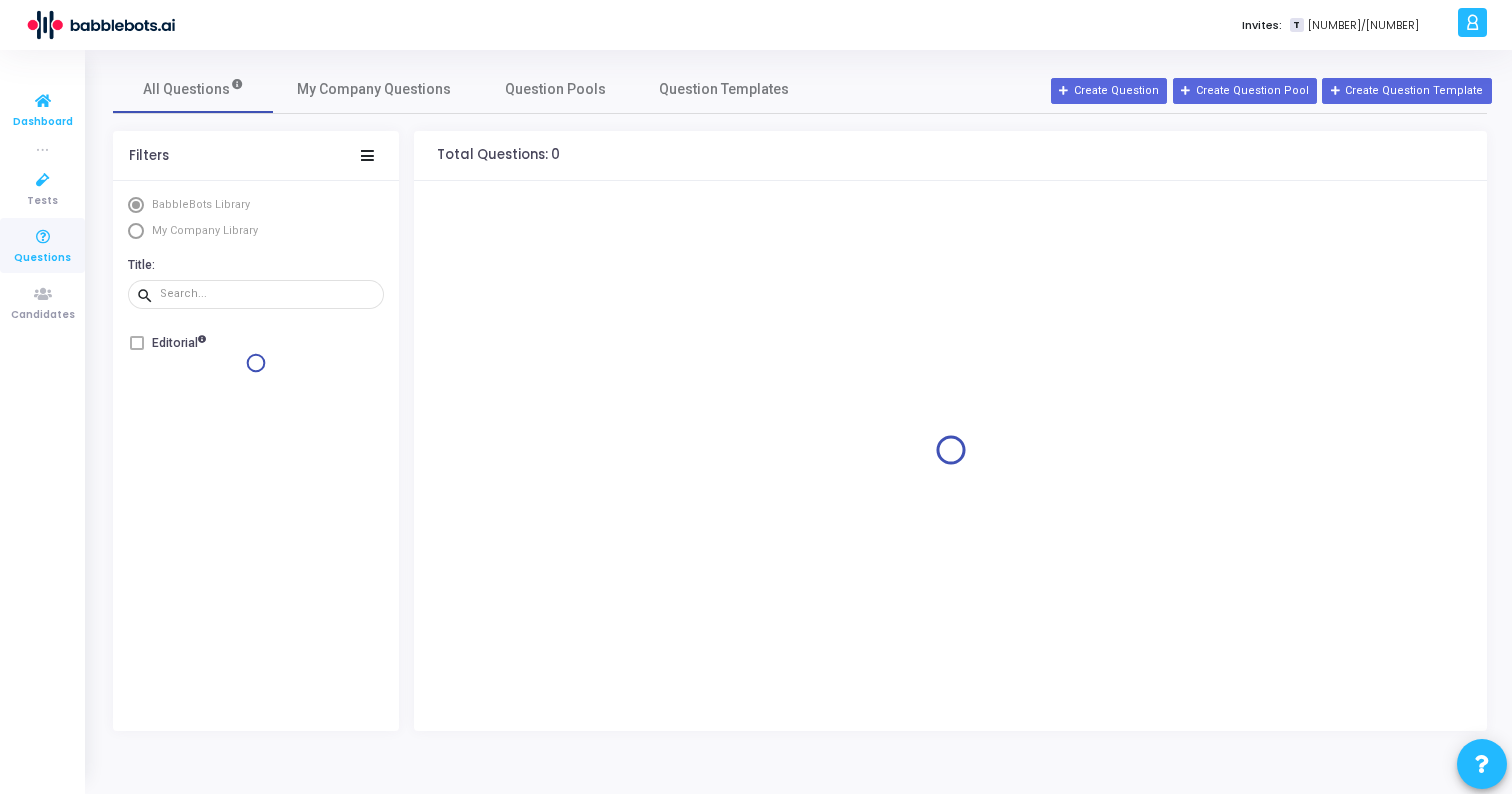 click on "Dashboard" at bounding box center (43, 122) 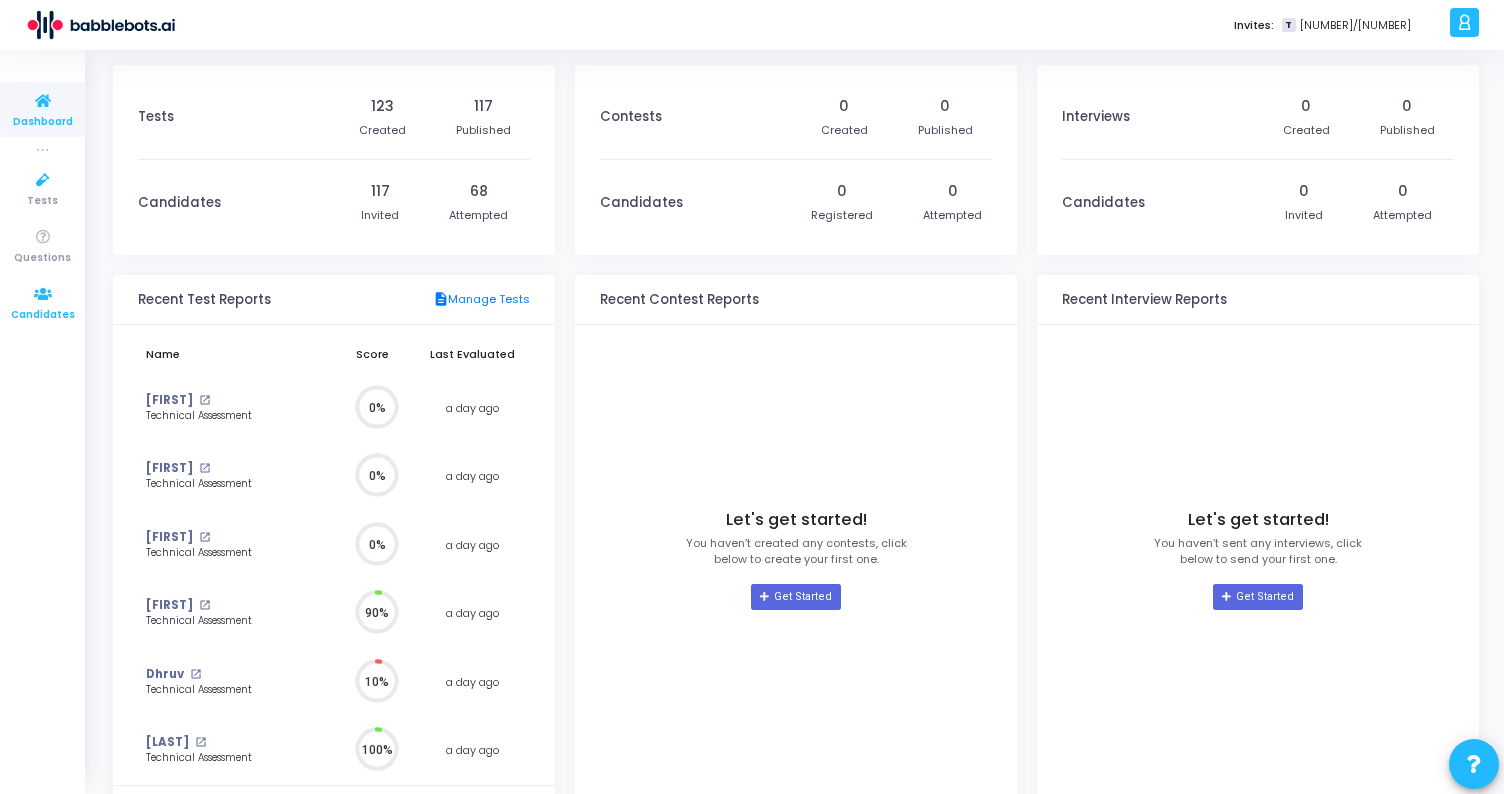 scroll, scrollTop: 9, scrollLeft: 9, axis: both 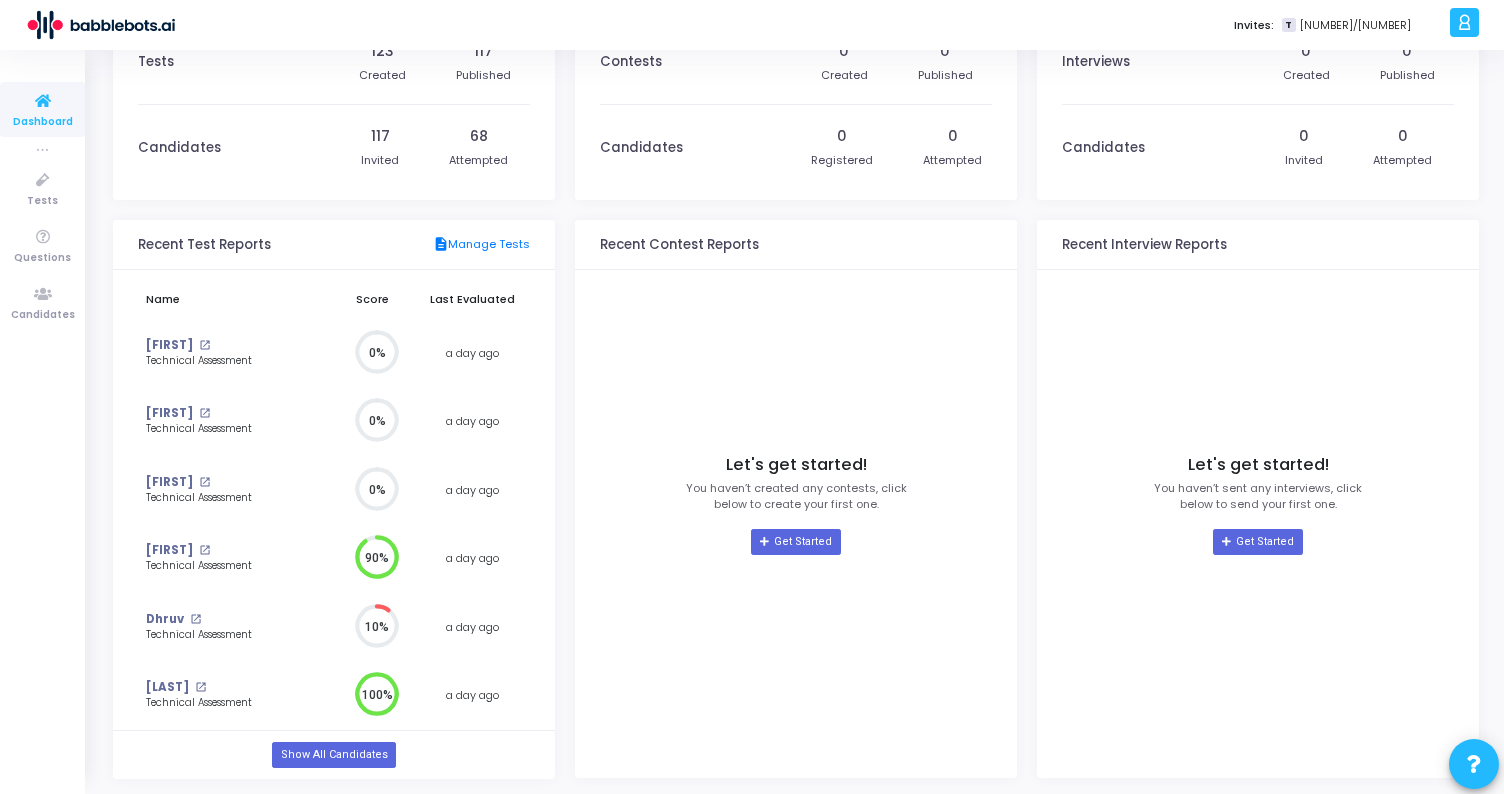 click on "[FIRST] open_in_new" 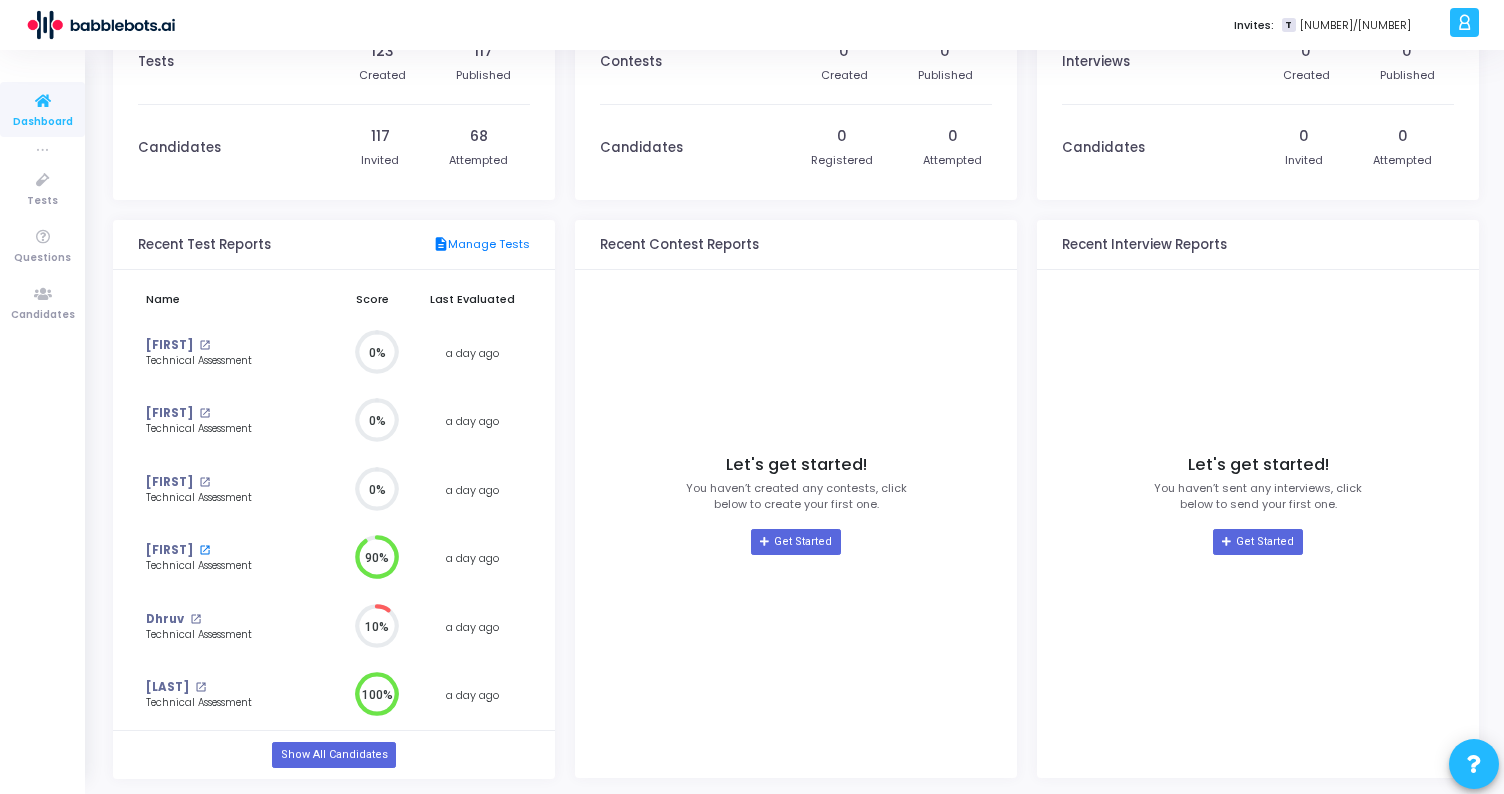 click on "open_in_new" 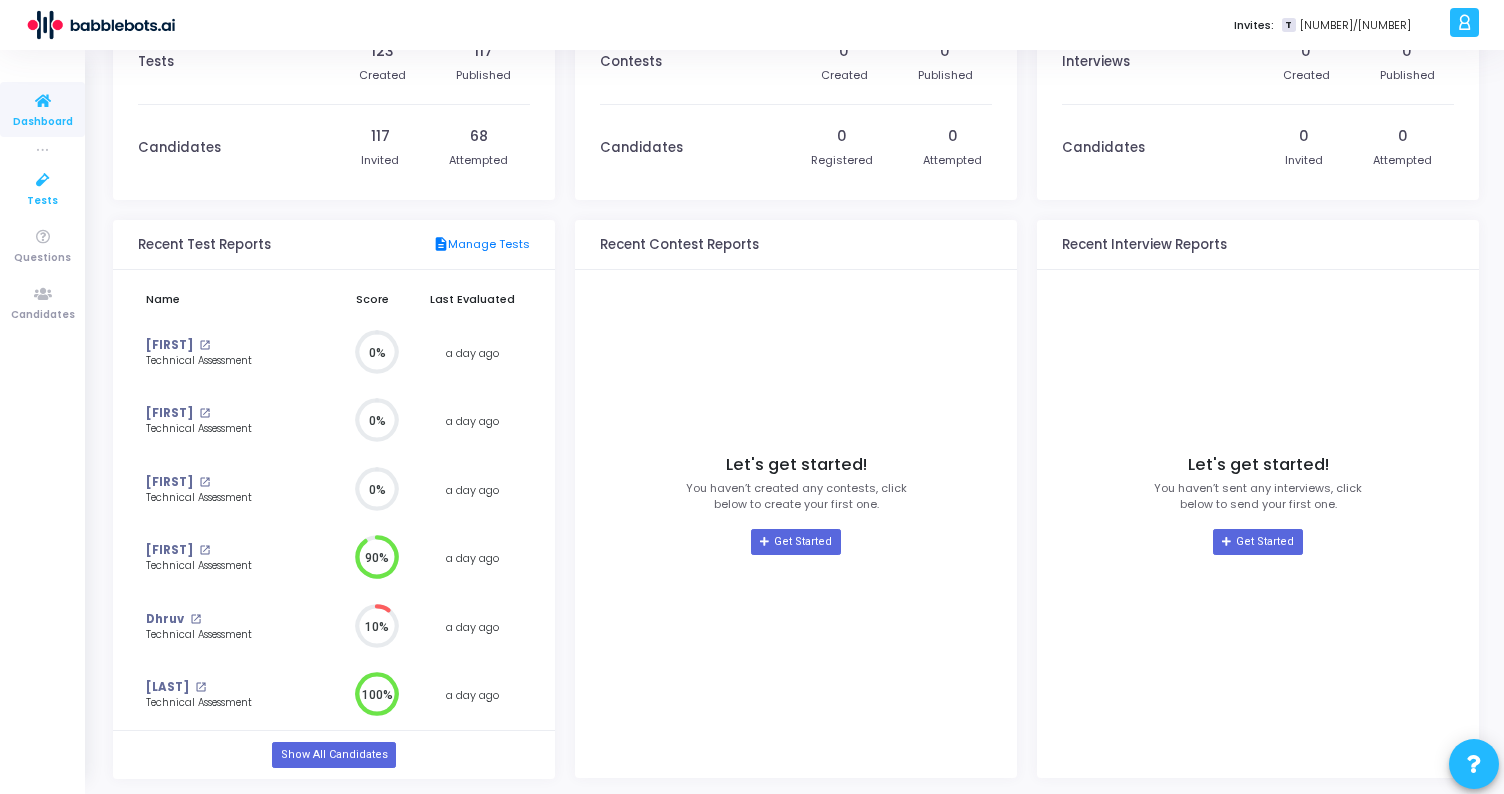 click at bounding box center (43, 180) 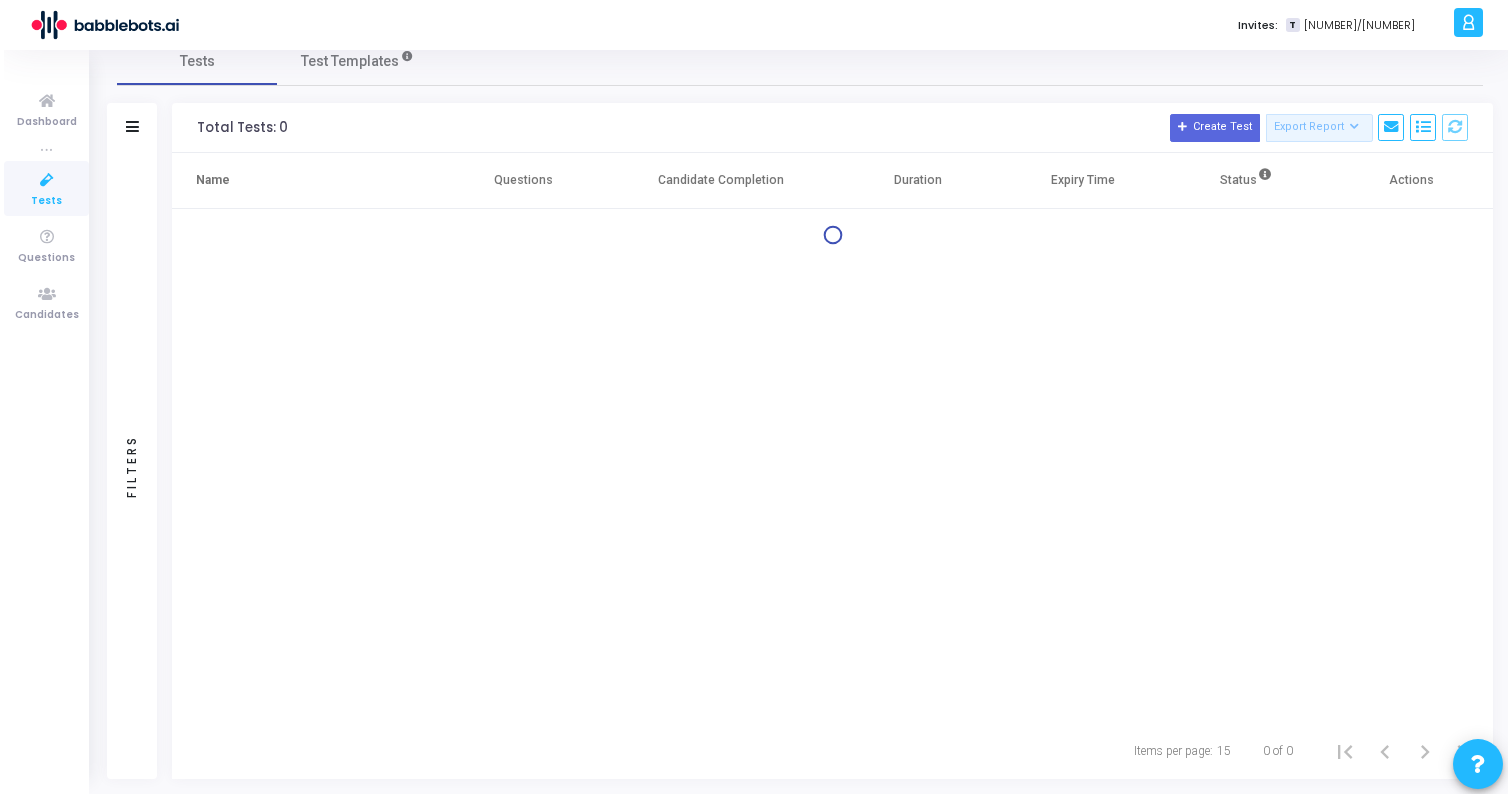 scroll, scrollTop: 0, scrollLeft: 0, axis: both 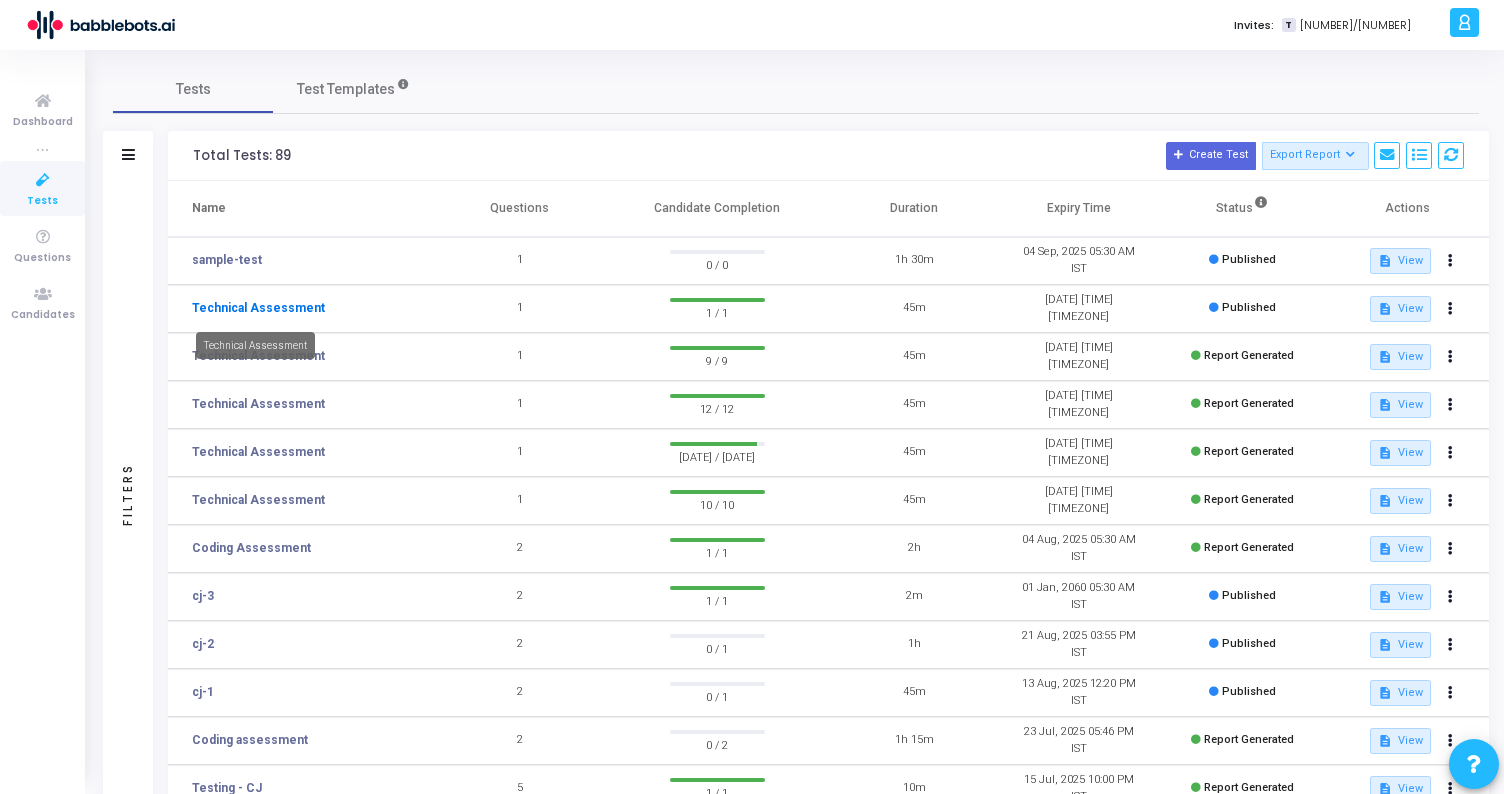 click on "Technical Assessment" 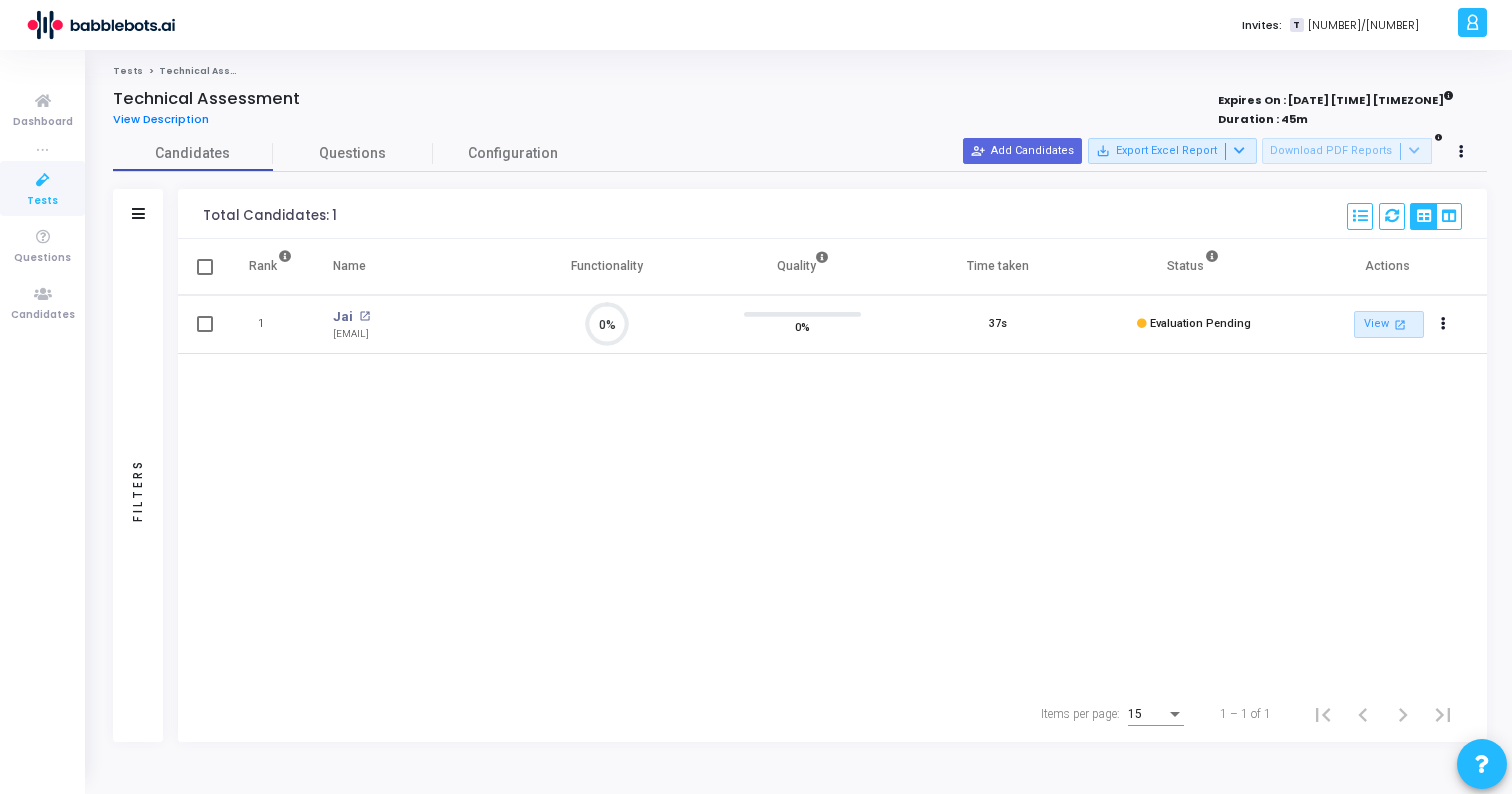 scroll, scrollTop: 9, scrollLeft: 9, axis: both 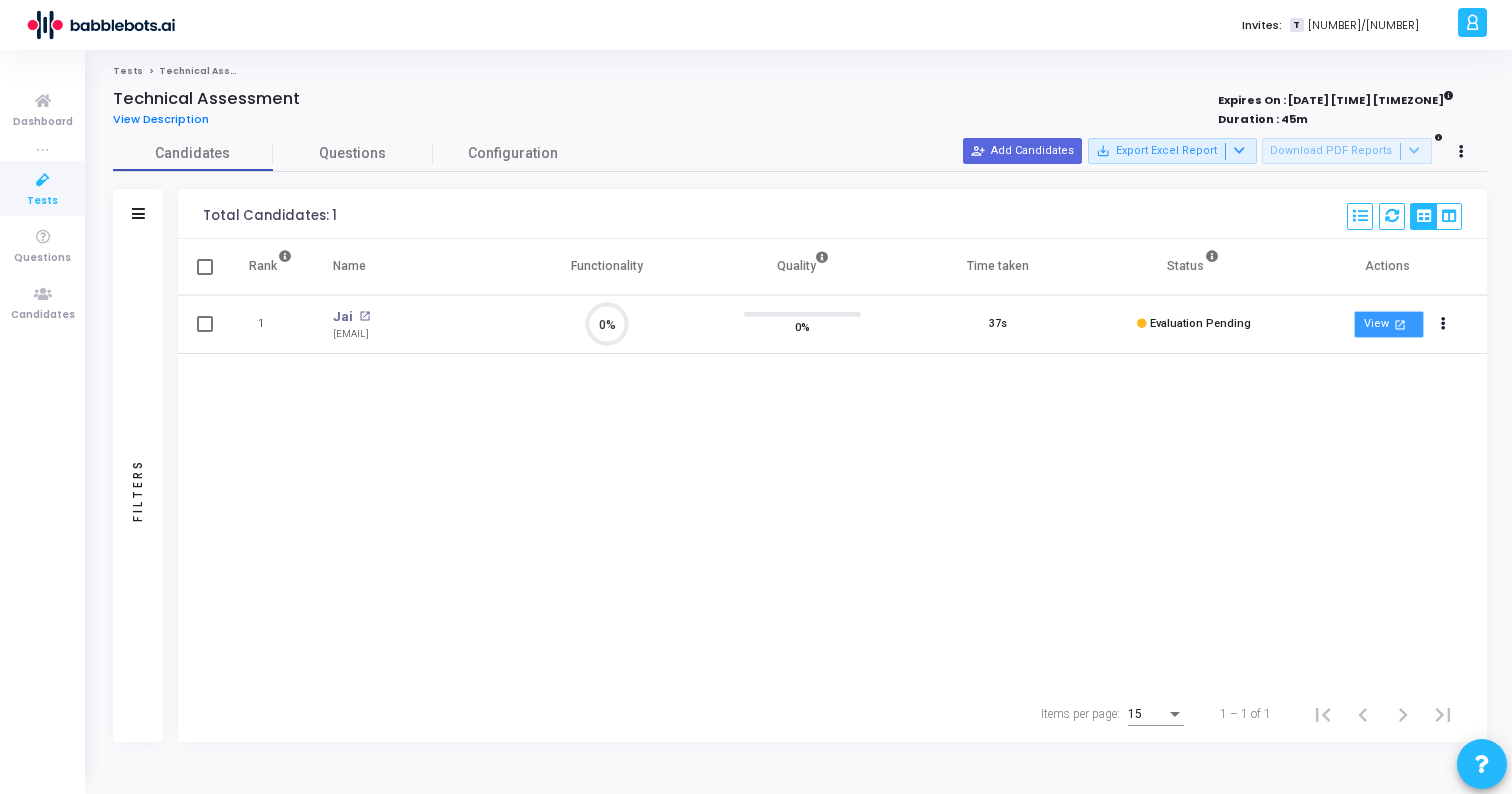 click on "View  open_in_new" at bounding box center [1389, 324] 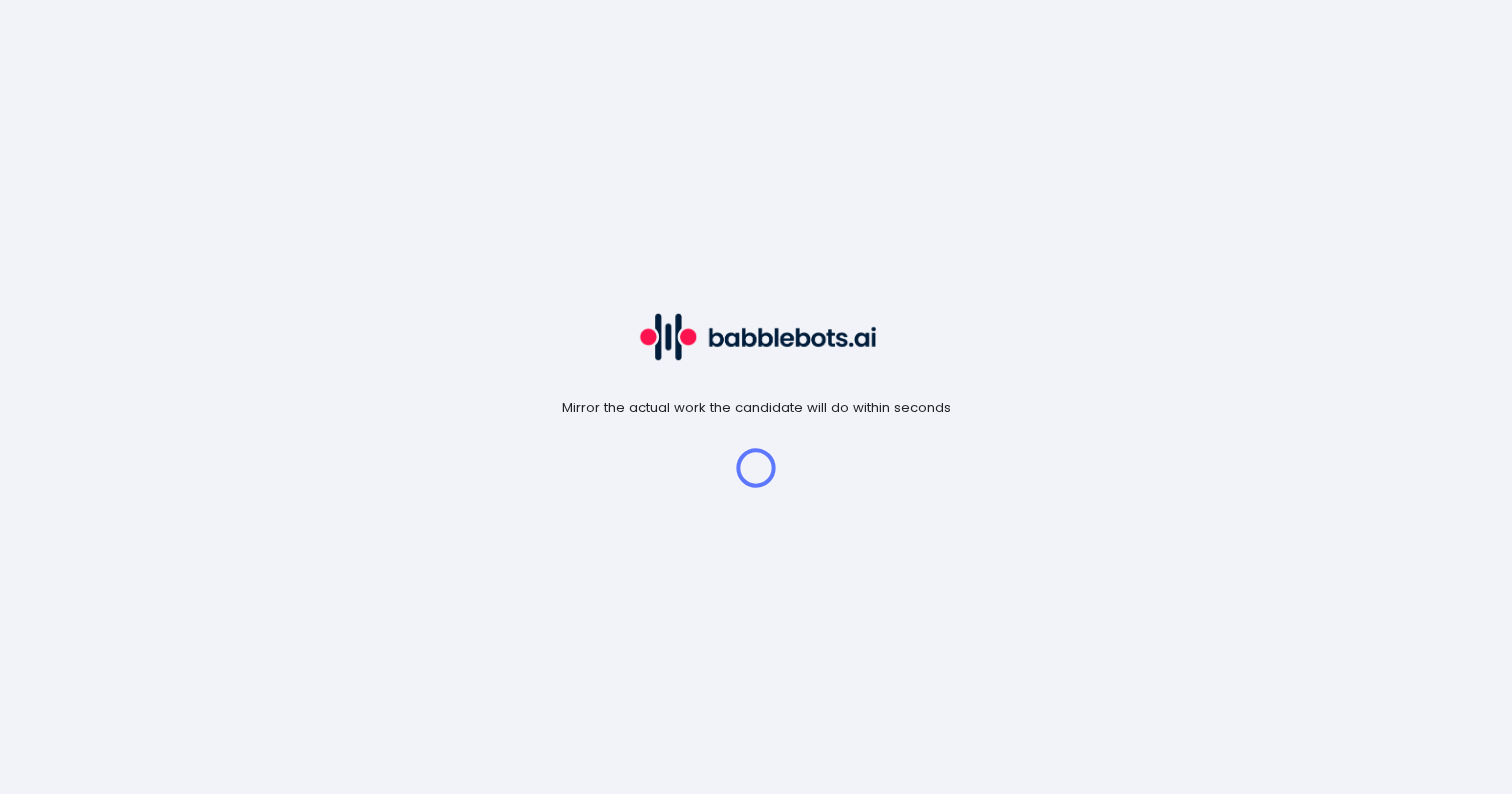scroll, scrollTop: 0, scrollLeft: 0, axis: both 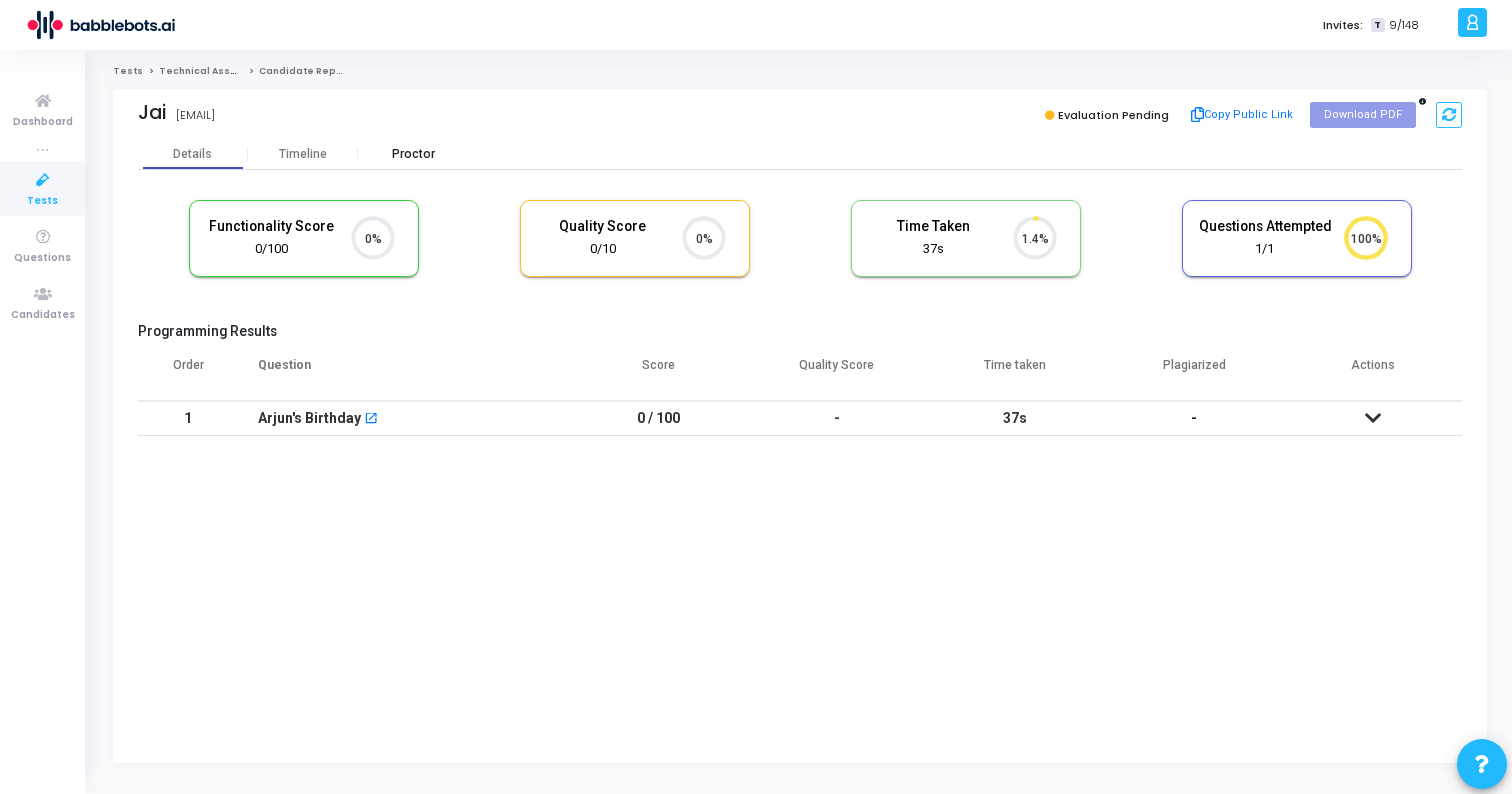 click on "Proctor" at bounding box center (413, 154) 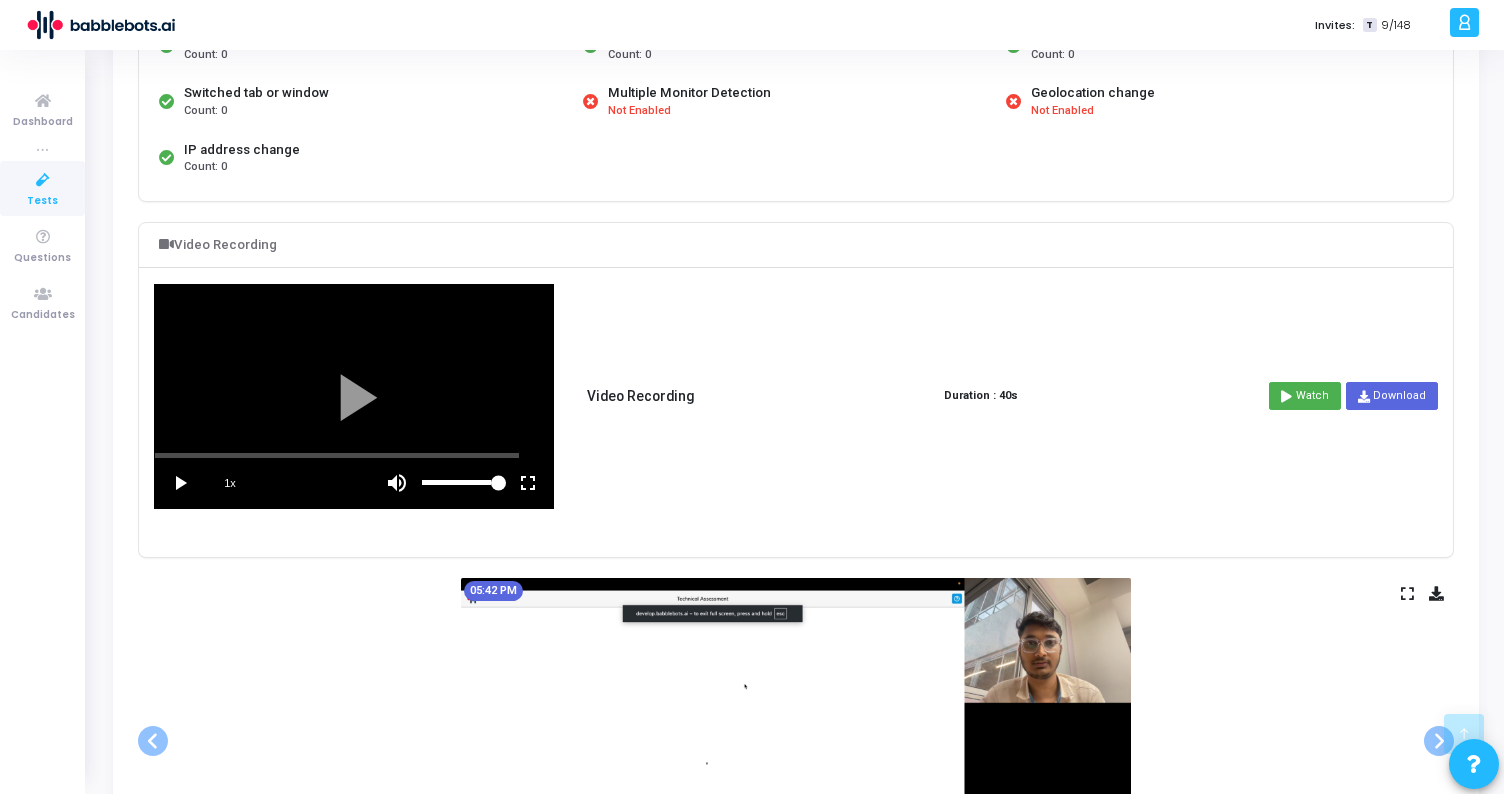 scroll, scrollTop: 320, scrollLeft: 0, axis: vertical 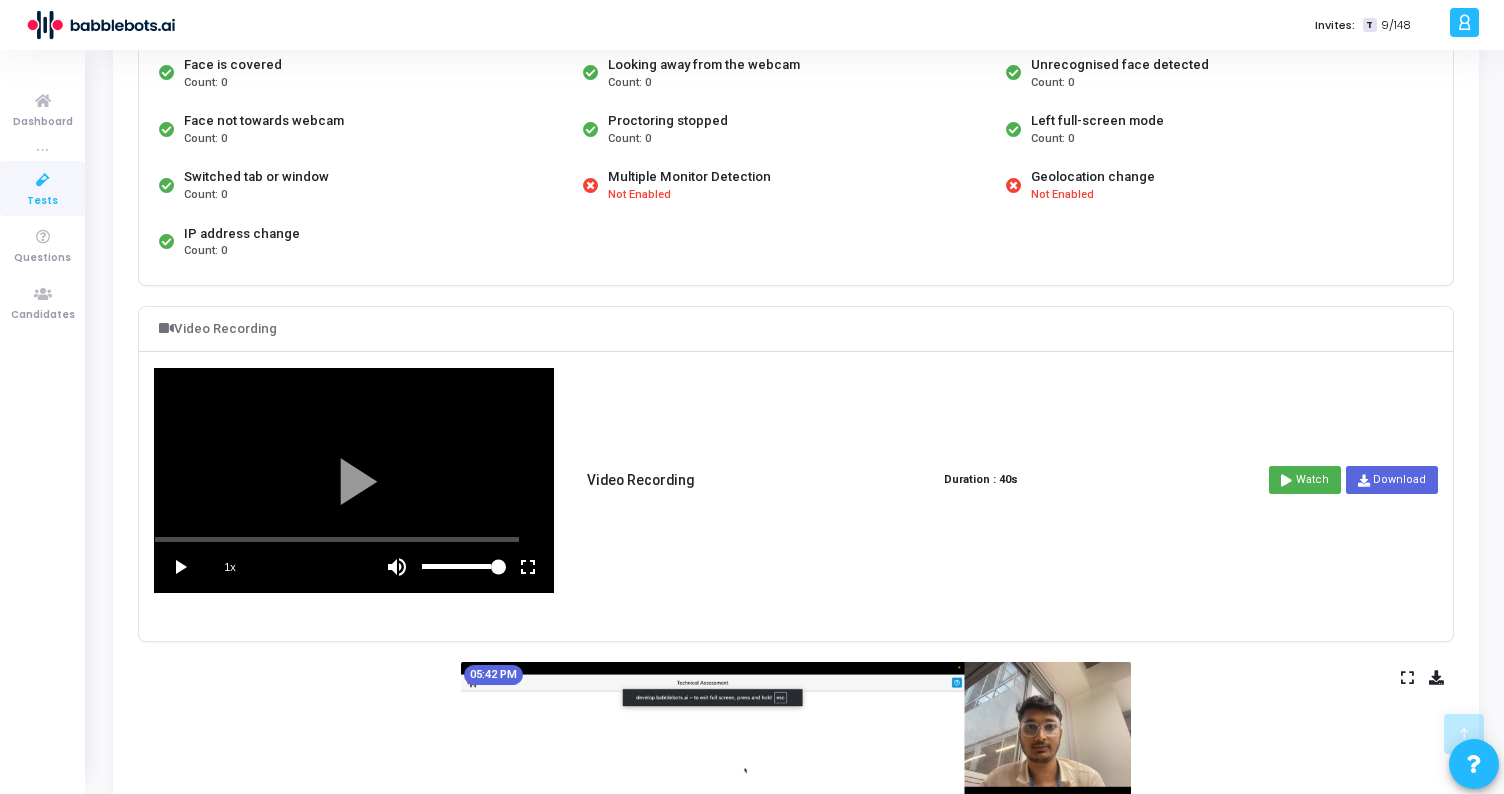 click 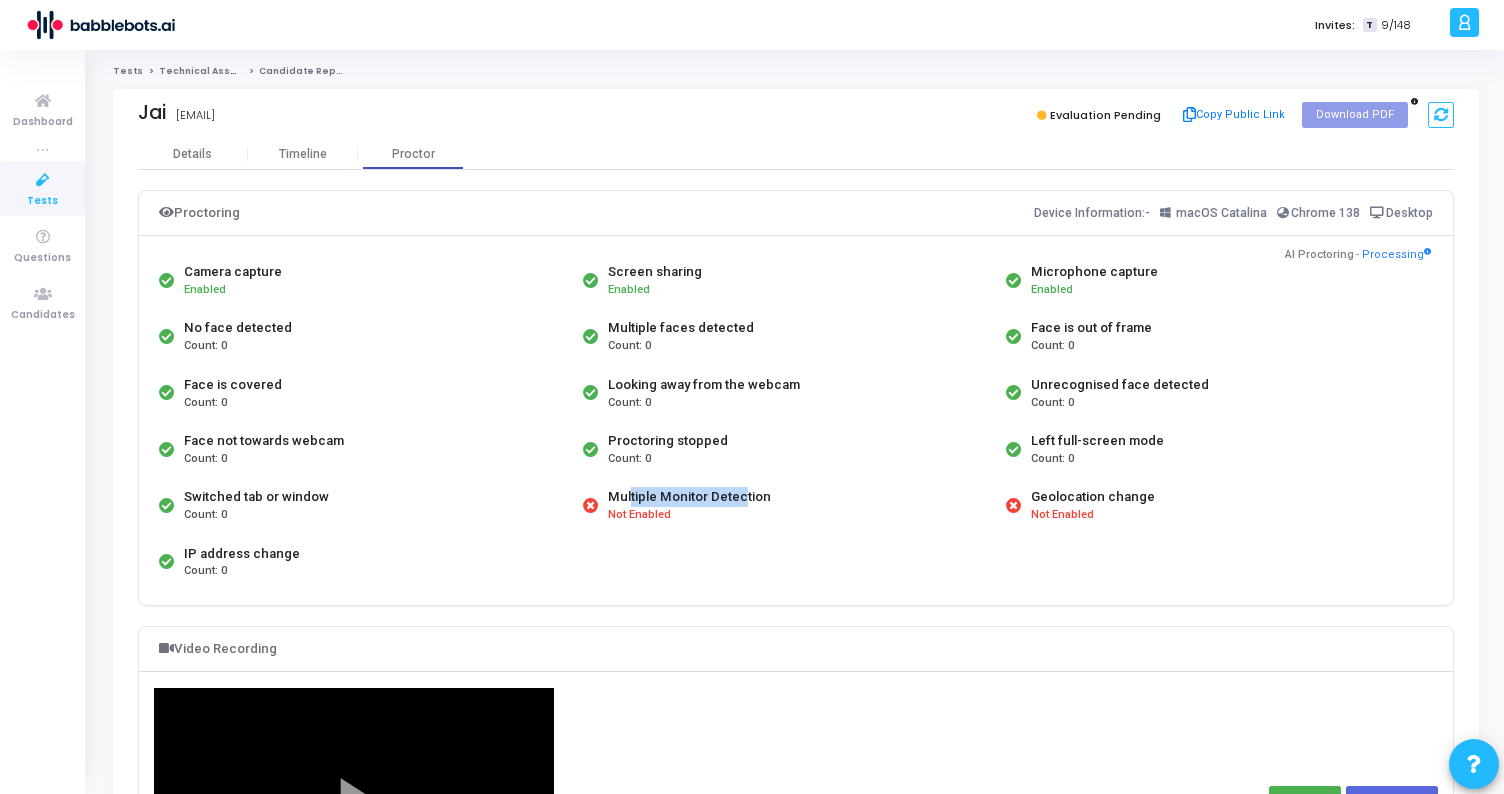drag, startPoint x: 624, startPoint y: 503, endPoint x: 737, endPoint y: 502, distance: 113.004425 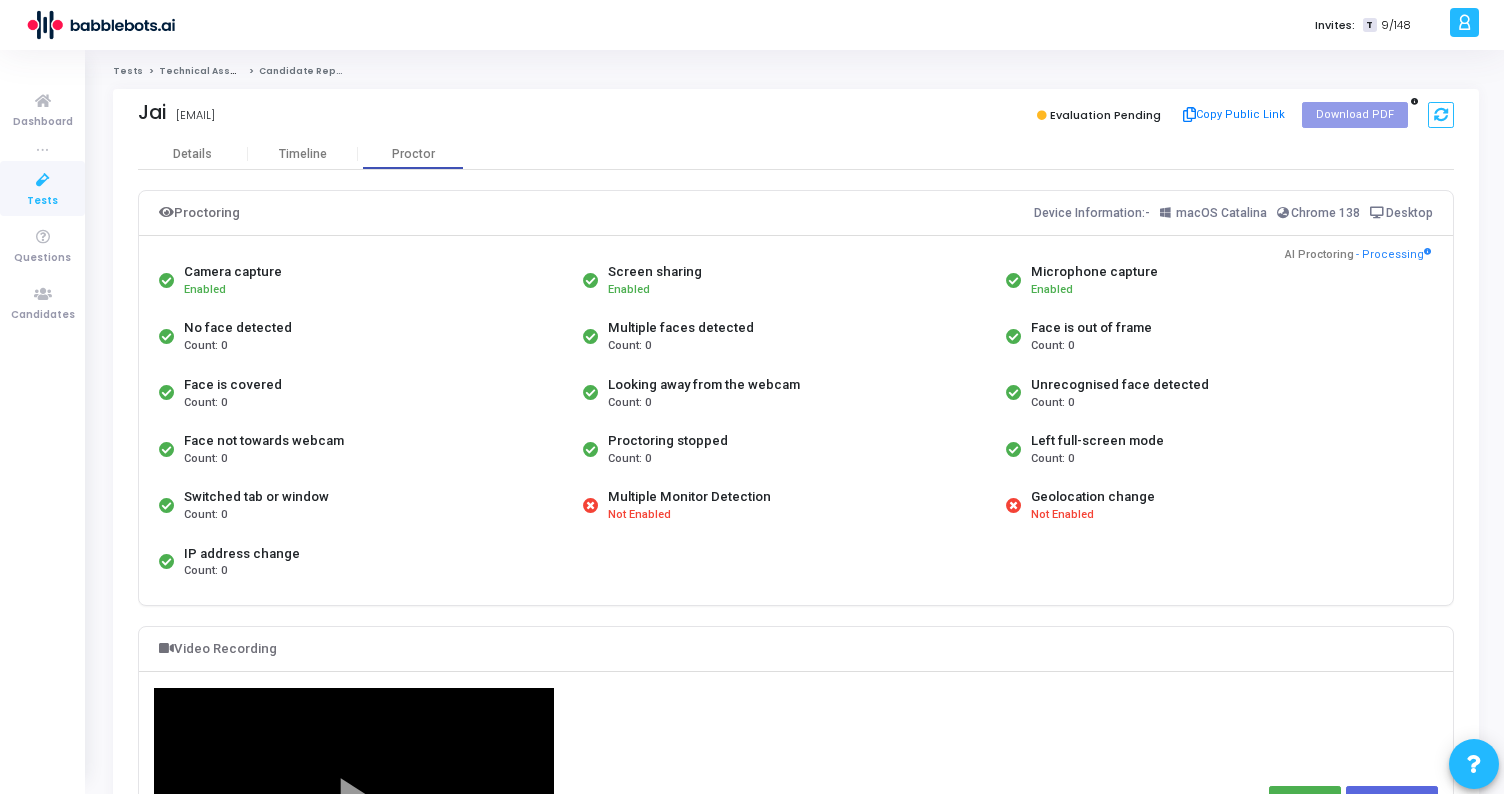click on "Switched tab or window   Count: 0" at bounding box center [366, 505] 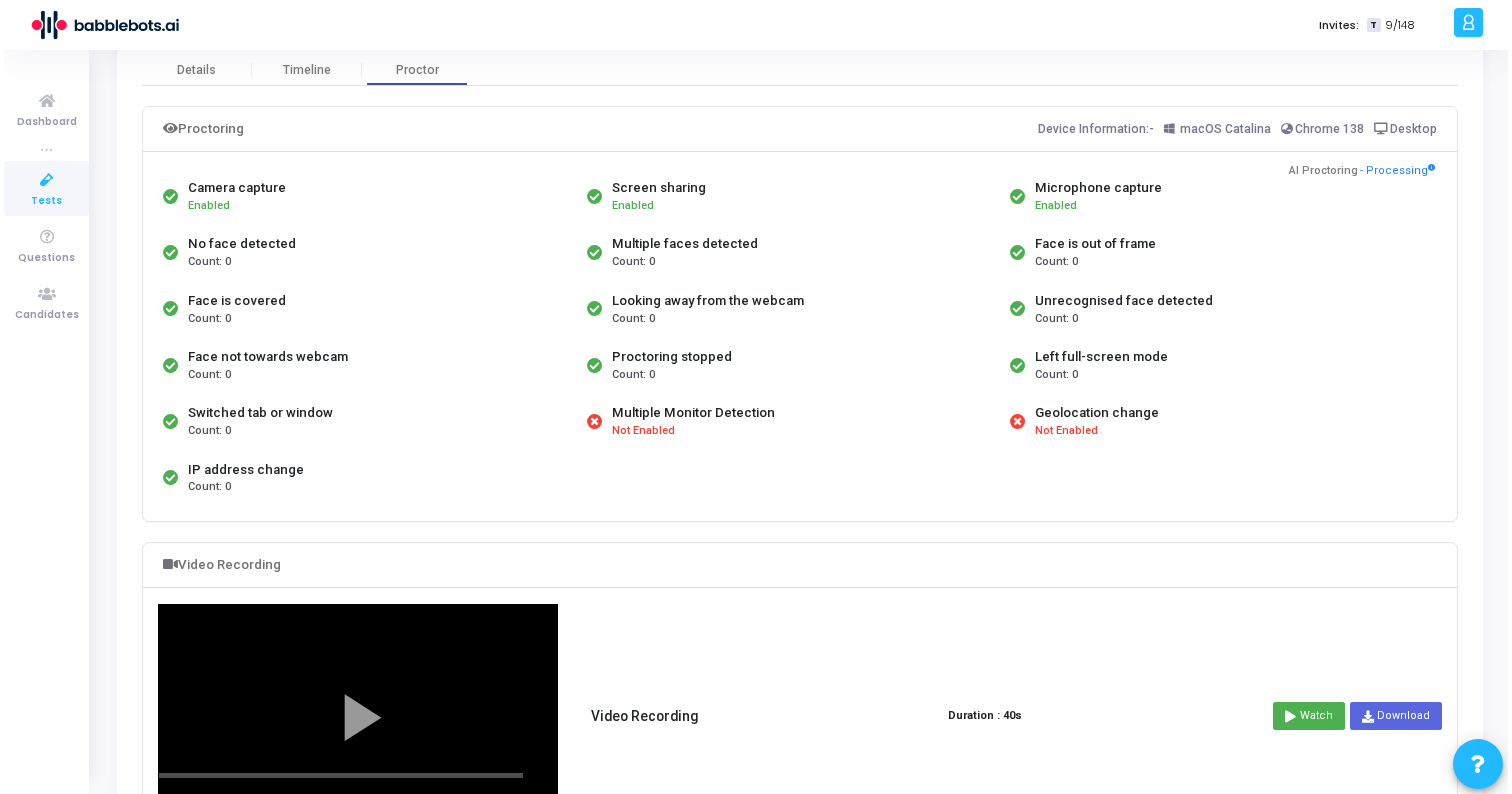 scroll, scrollTop: 0, scrollLeft: 0, axis: both 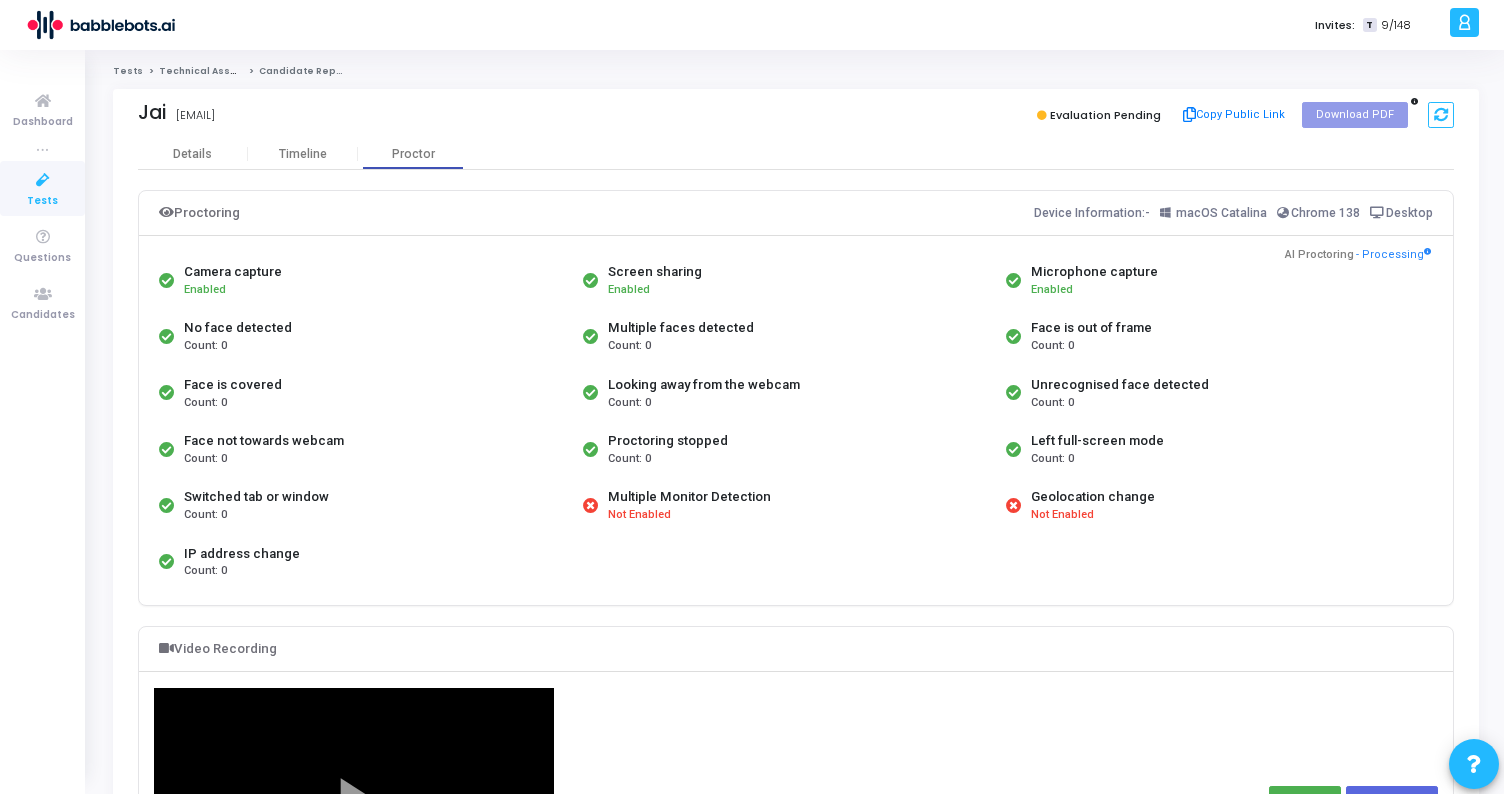 click on "Jai   jai@babblebots.ai" 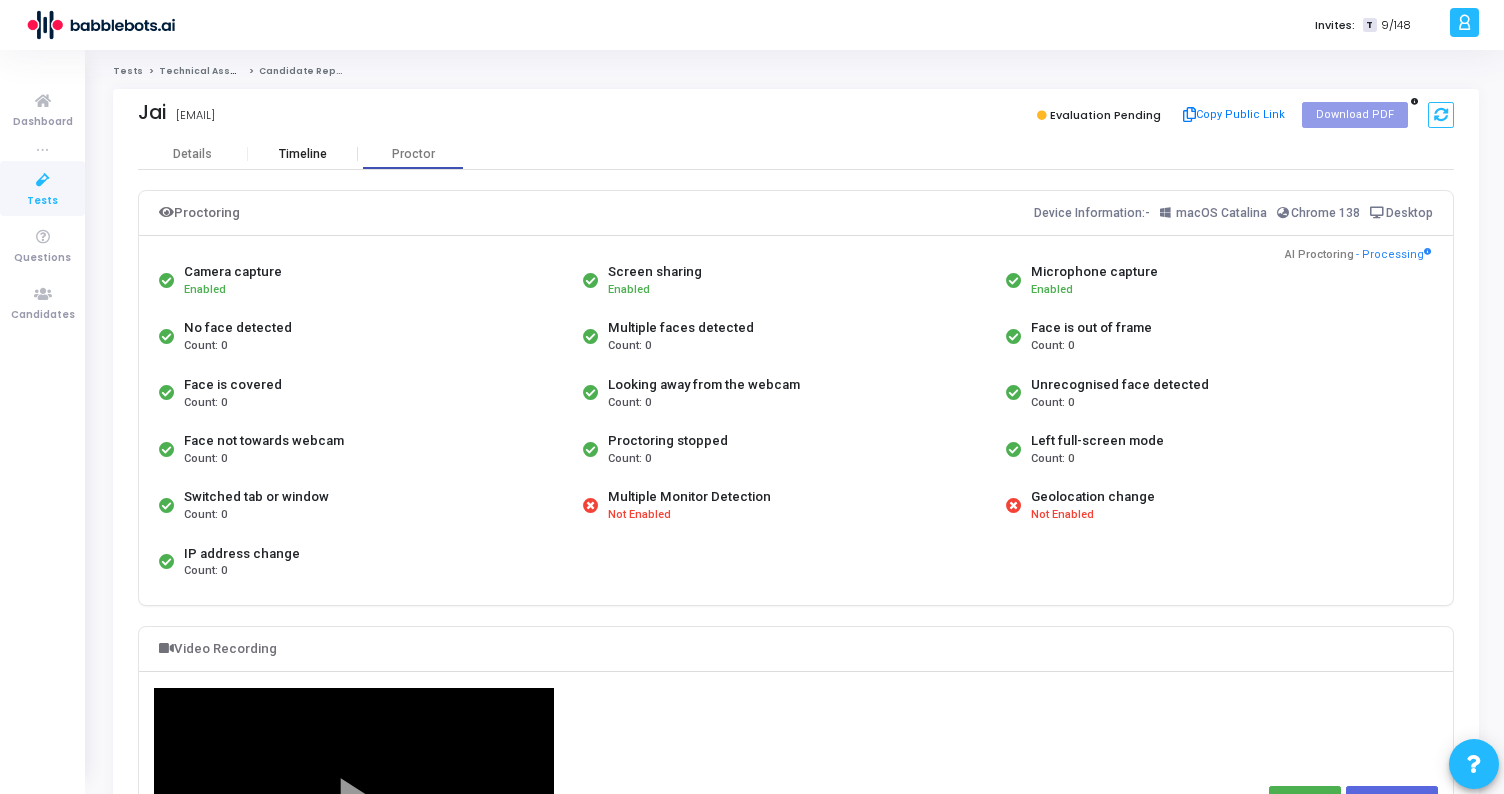 click on "Timeline" at bounding box center [303, 154] 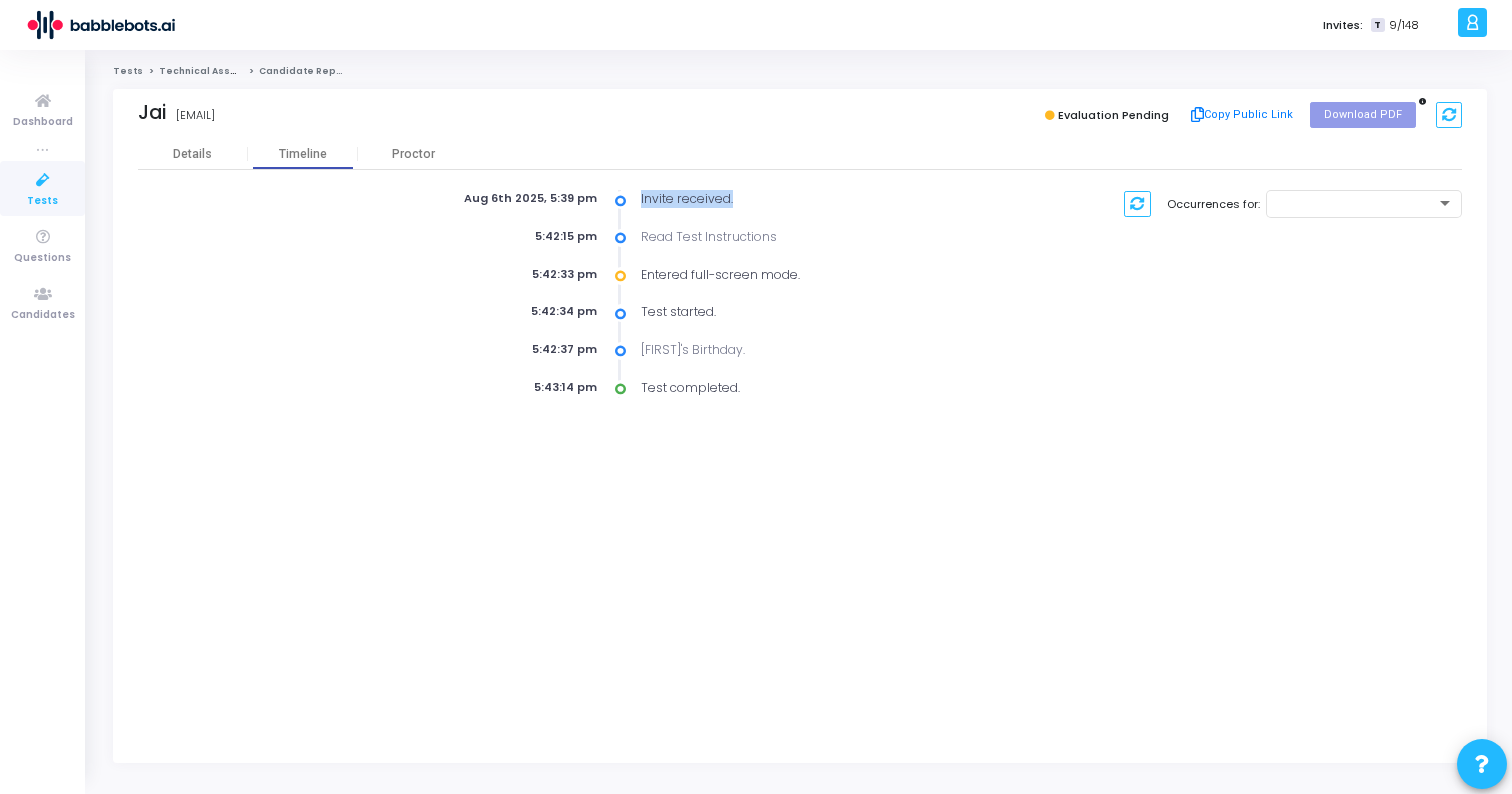 drag, startPoint x: 649, startPoint y: 202, endPoint x: 763, endPoint y: 202, distance: 114 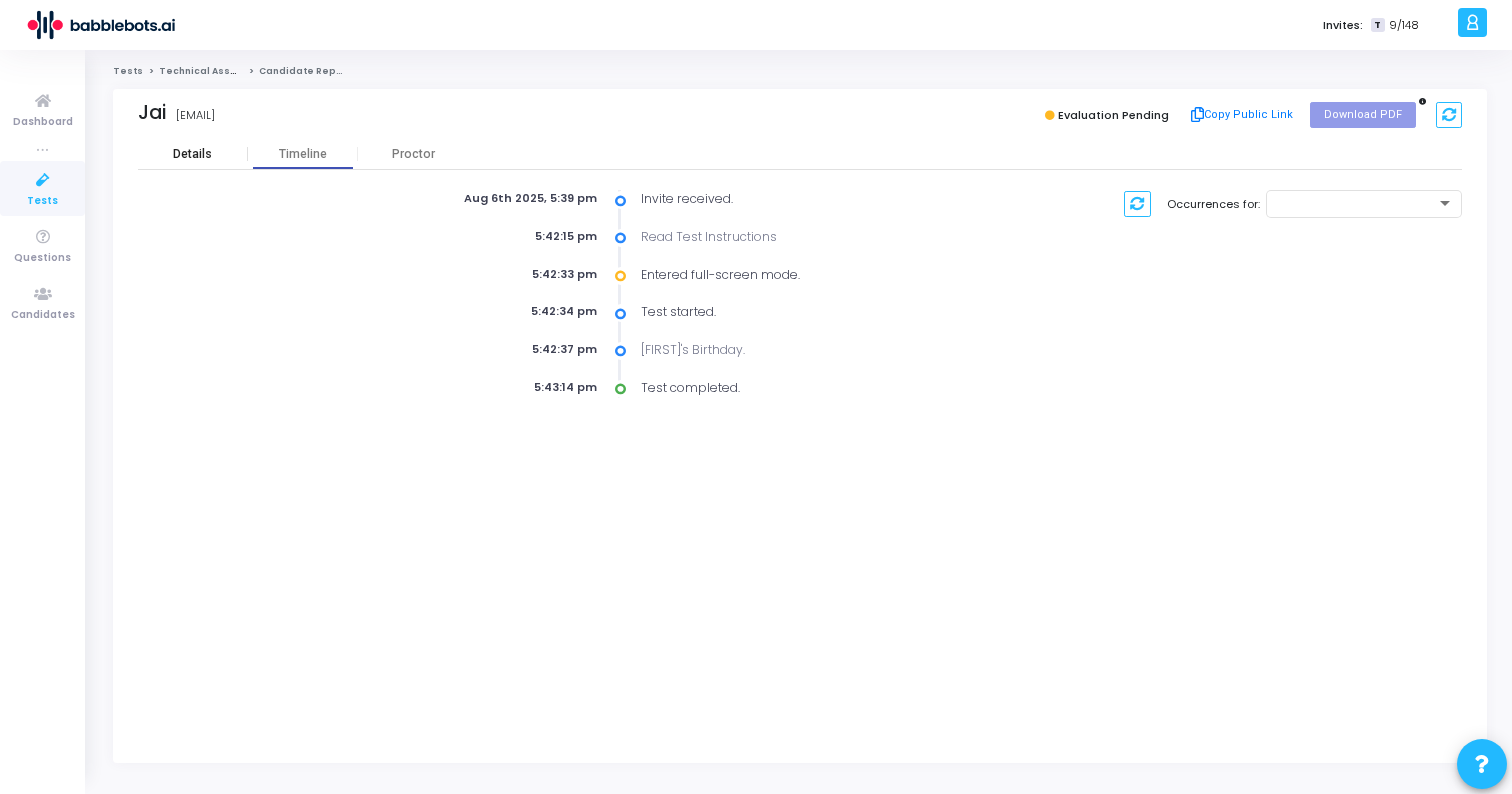 click on "Details" at bounding box center [193, 154] 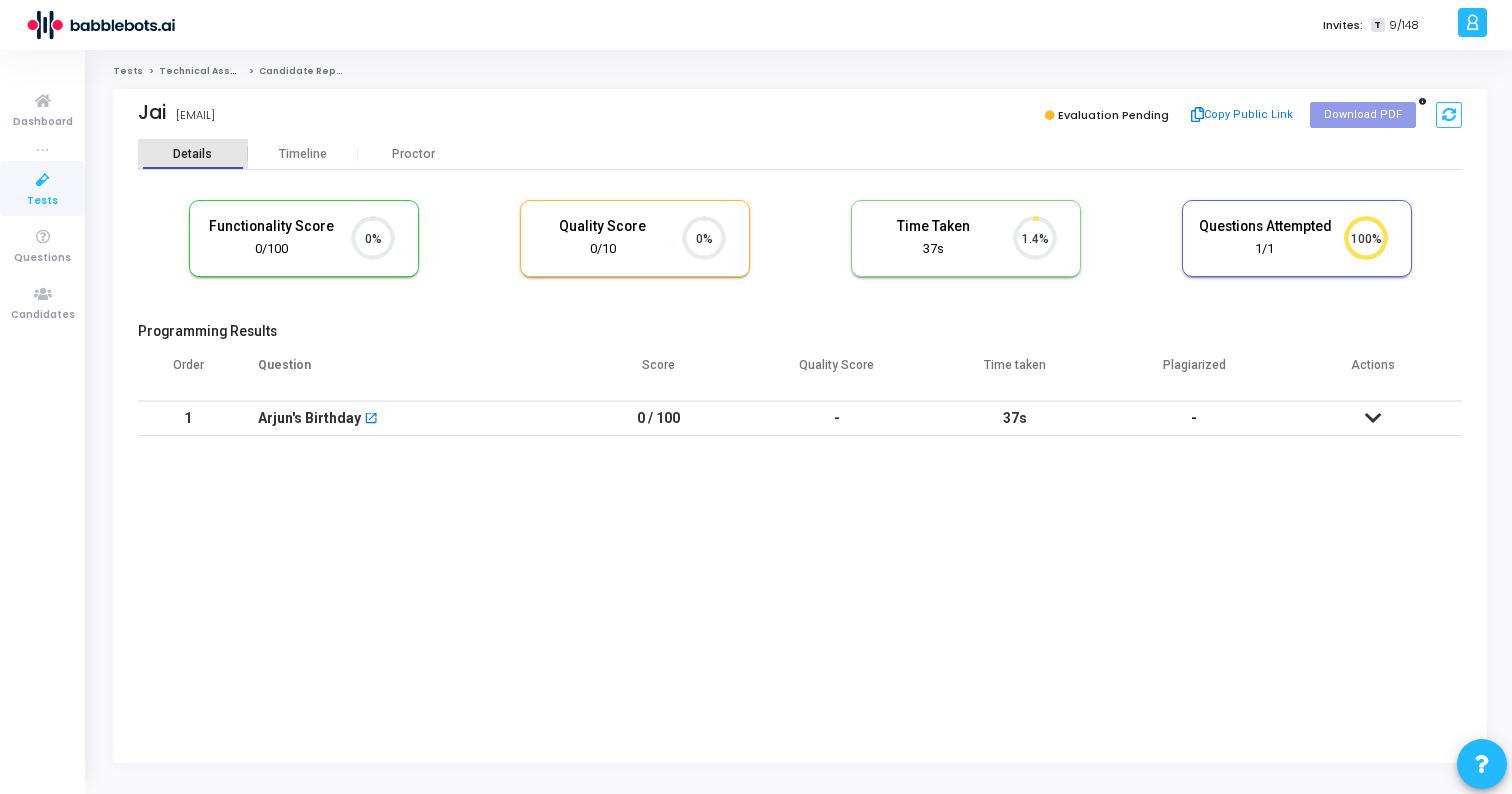 scroll, scrollTop: 9, scrollLeft: 9, axis: both 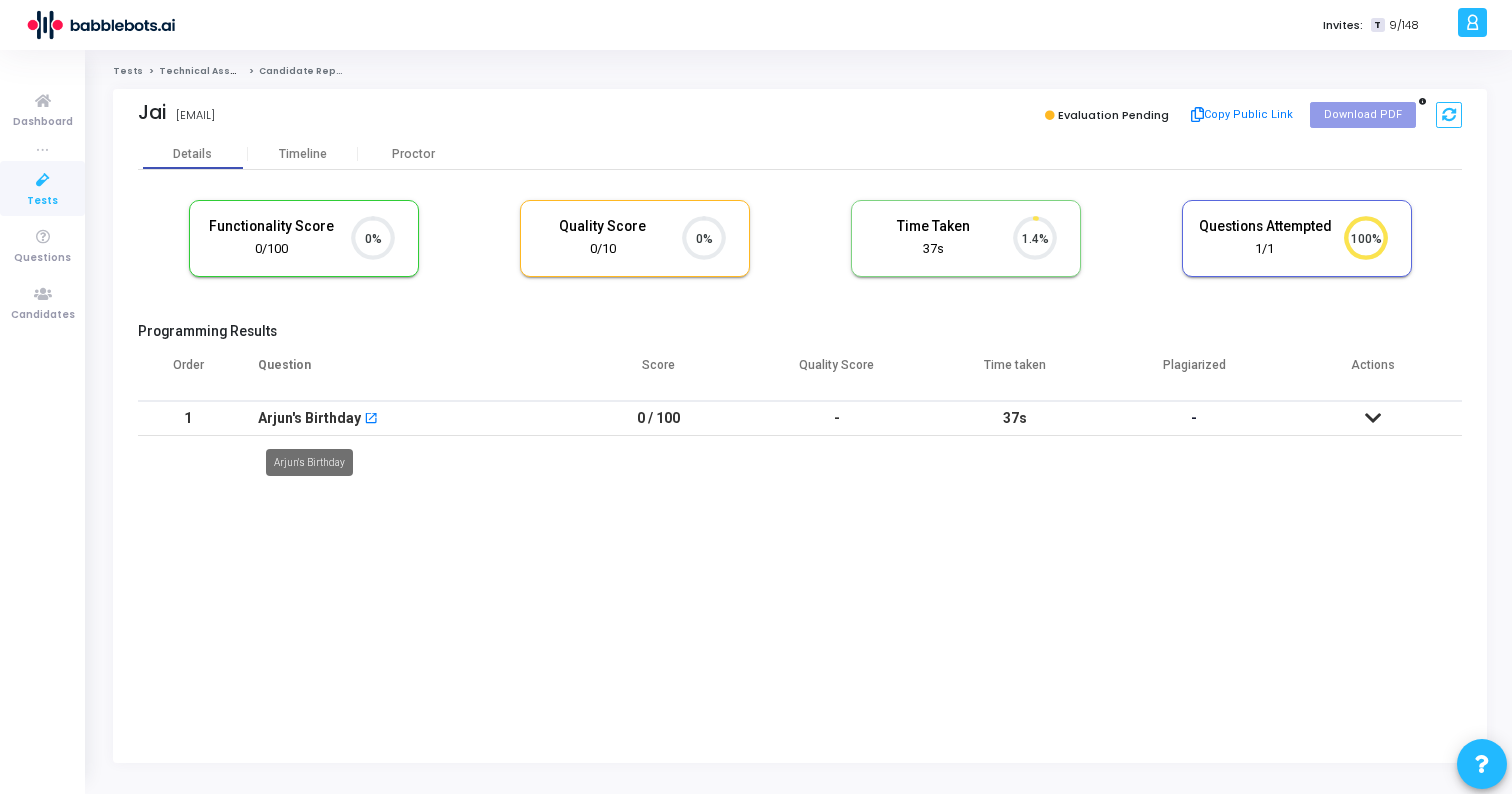 click on "Arjun's Birthday" at bounding box center (309, 418) 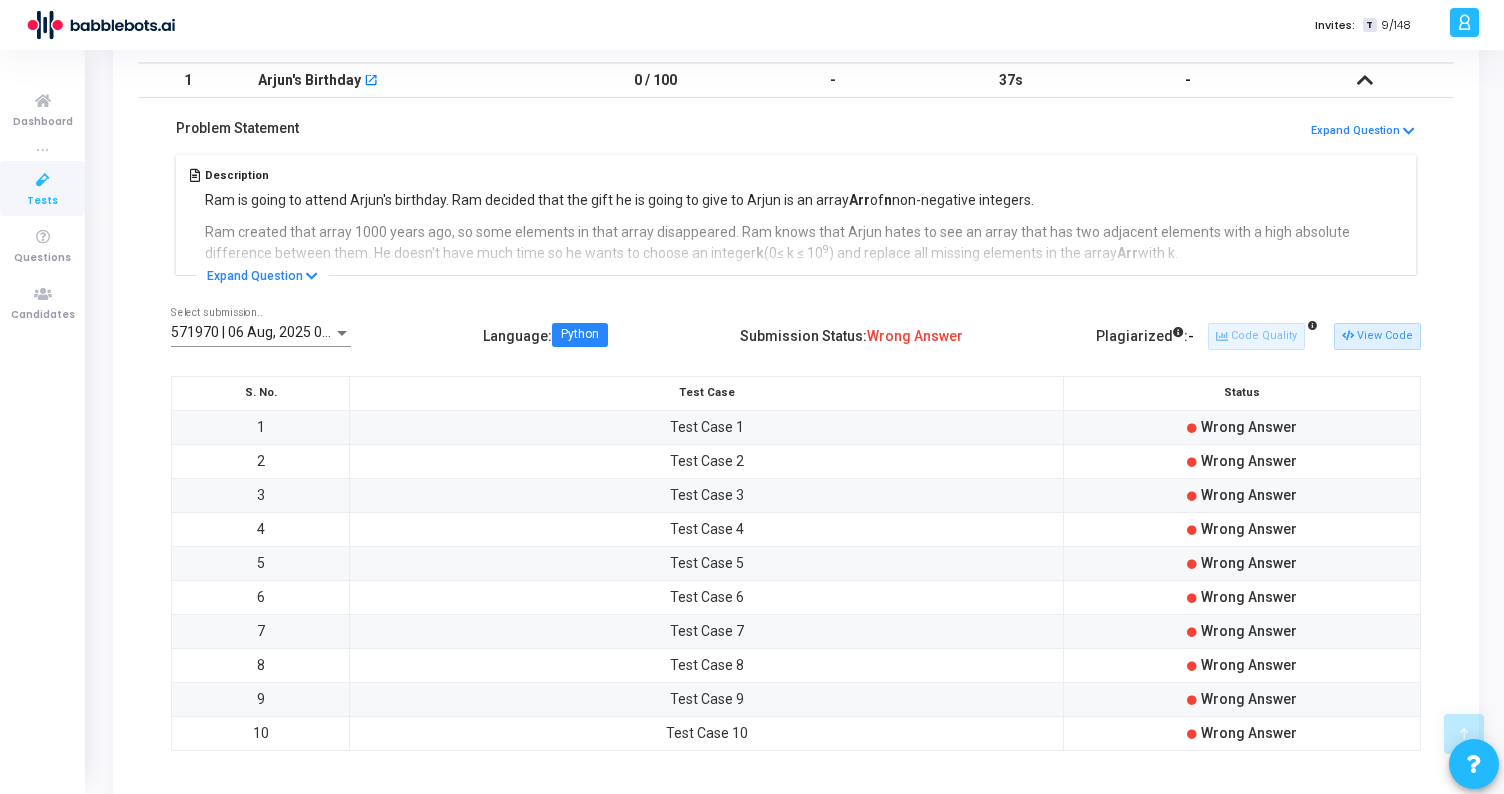 scroll, scrollTop: 411, scrollLeft: 0, axis: vertical 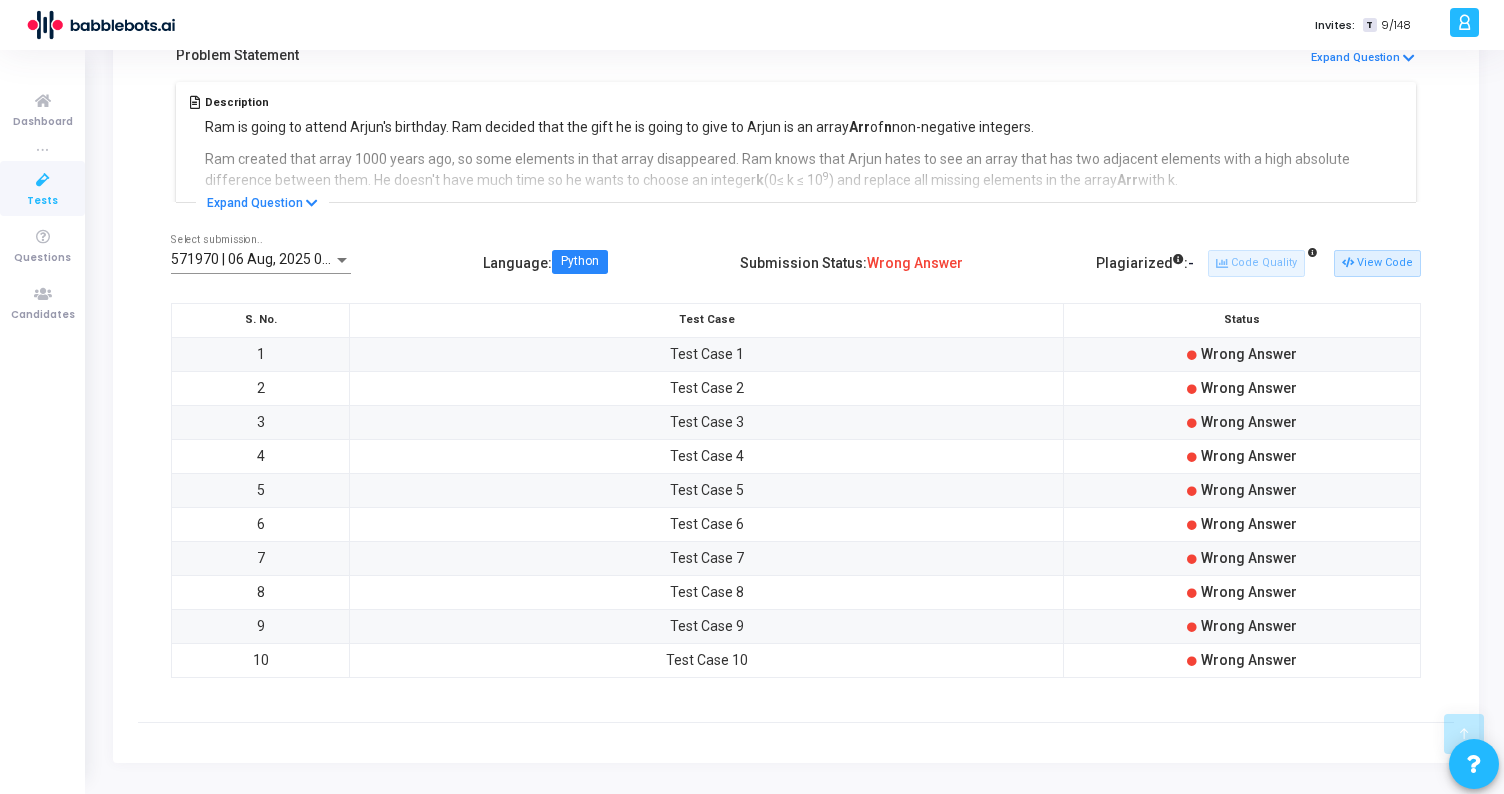drag, startPoint x: 1190, startPoint y: 354, endPoint x: 1296, endPoint y: 668, distance: 331.40912 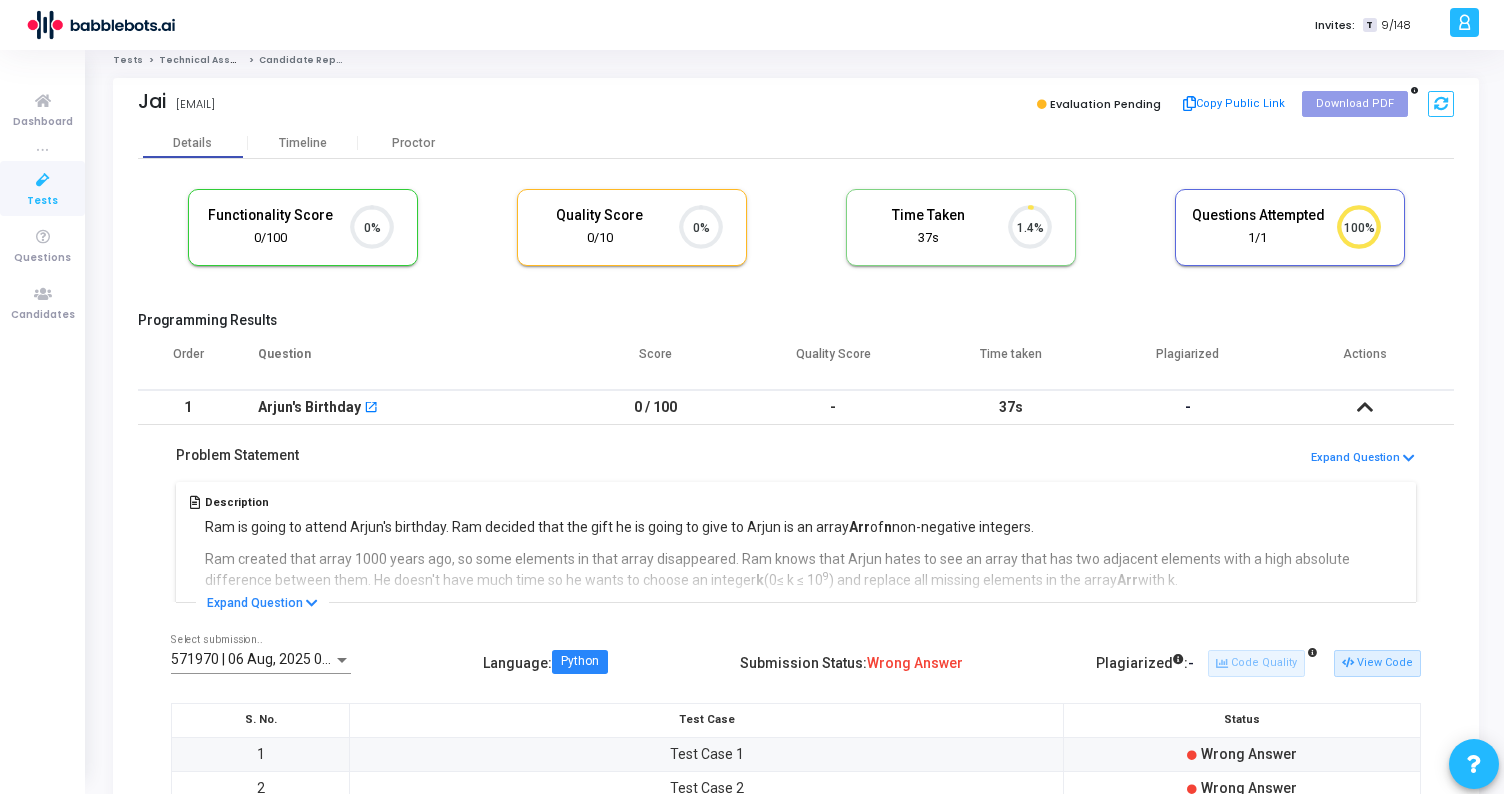 scroll, scrollTop: 0, scrollLeft: 0, axis: both 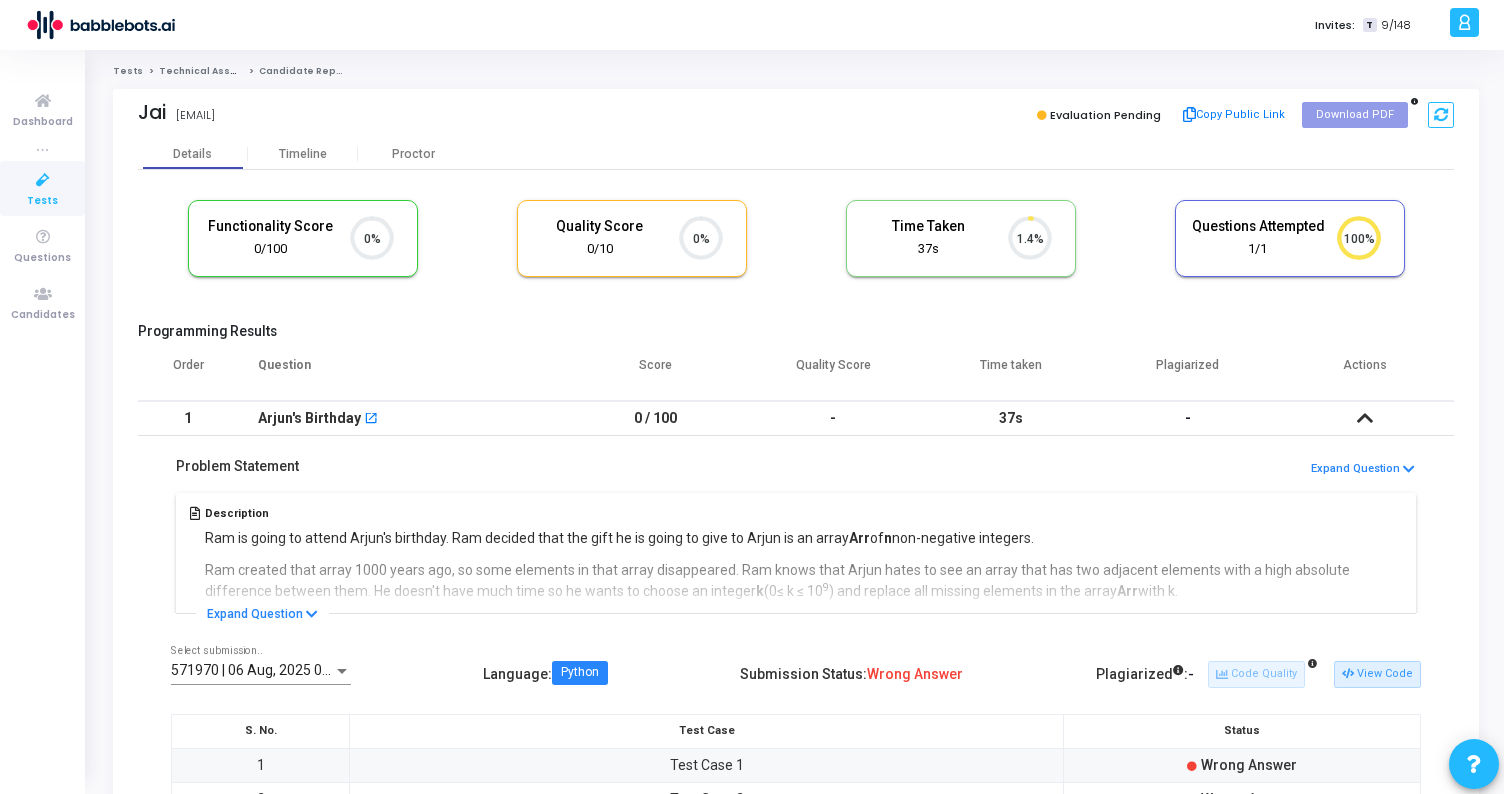 click on "Jai   jai@babblebots.ai   Evaluation Pending   Copy Public Link   Download PDF" 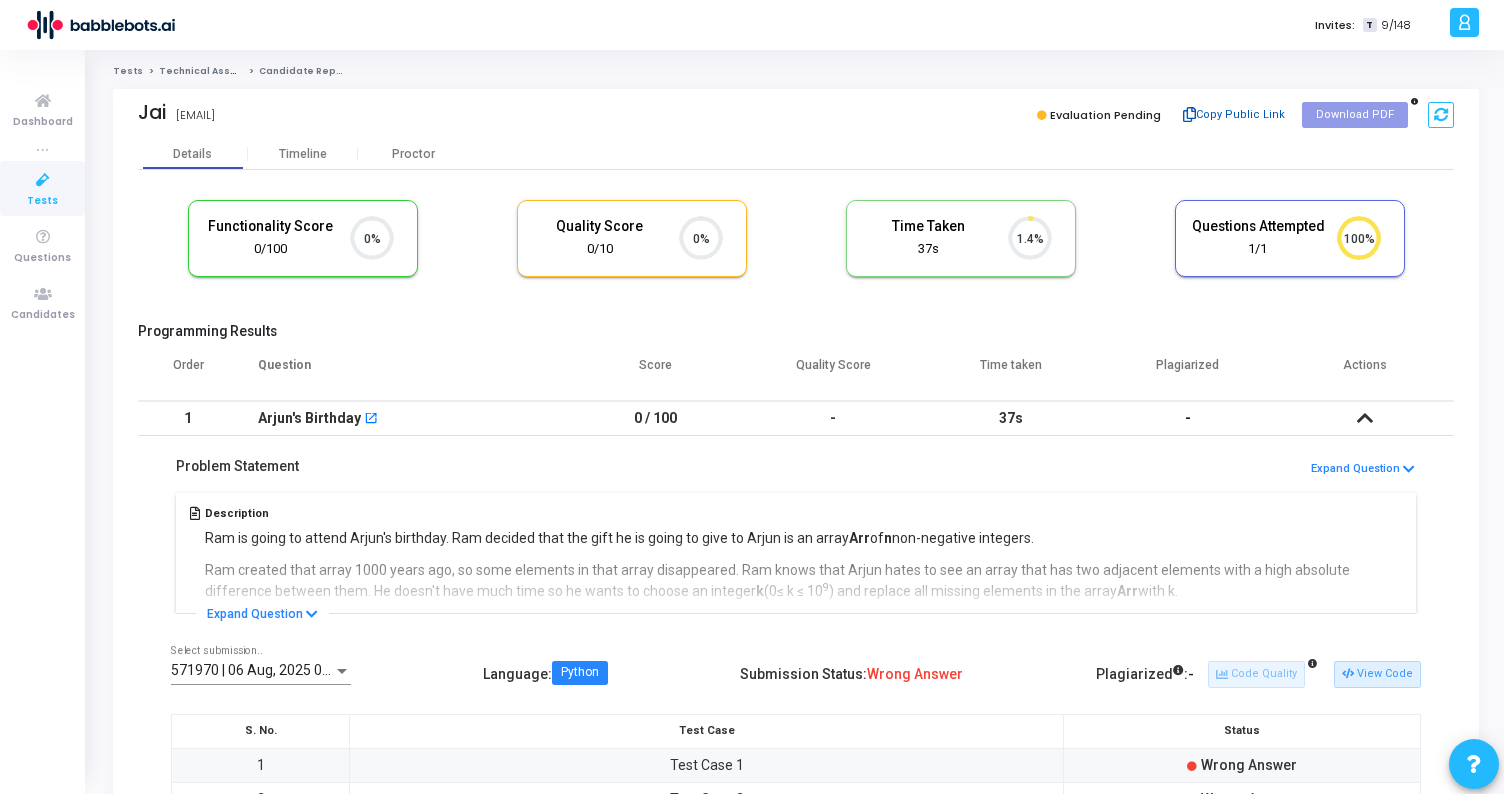 click on "Copy Public Link" 